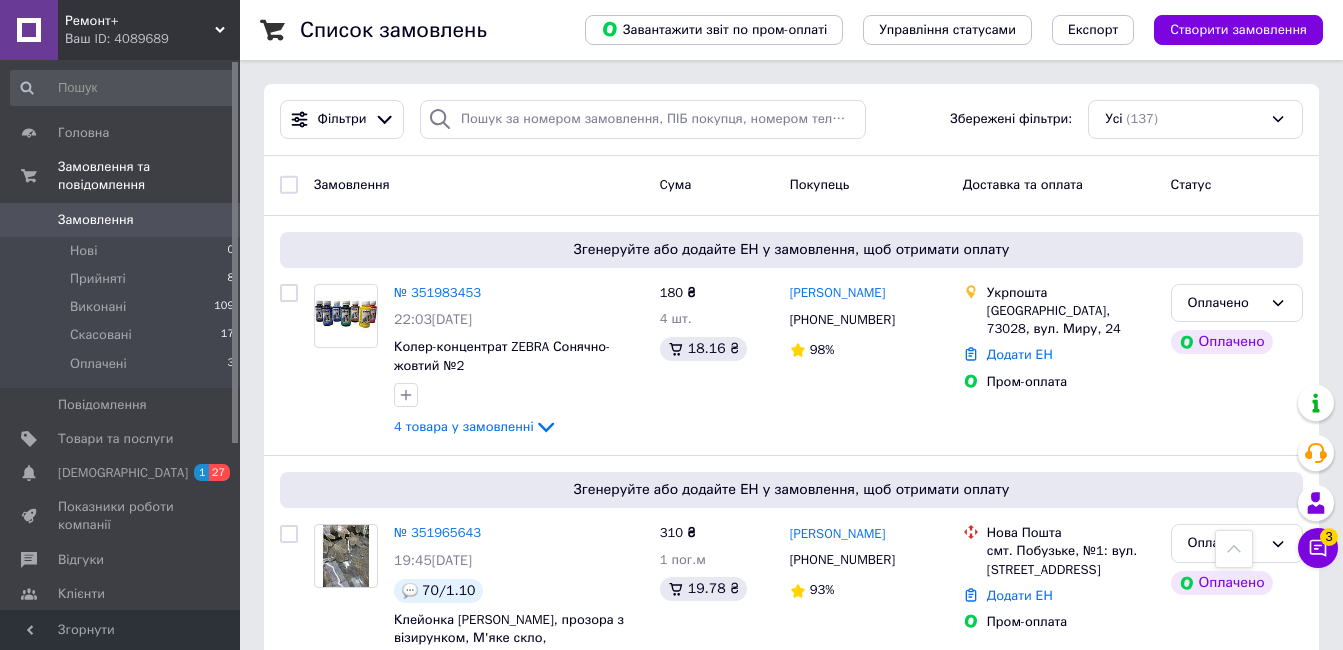 scroll, scrollTop: 1000, scrollLeft: 0, axis: vertical 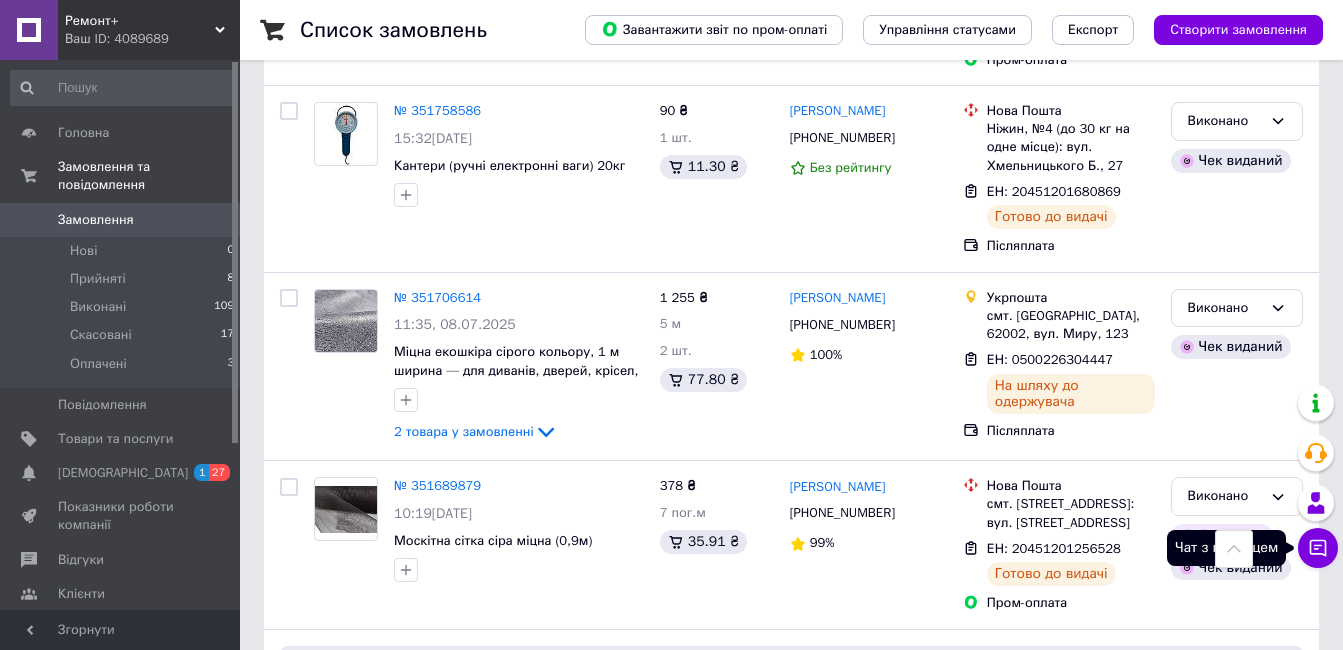 click 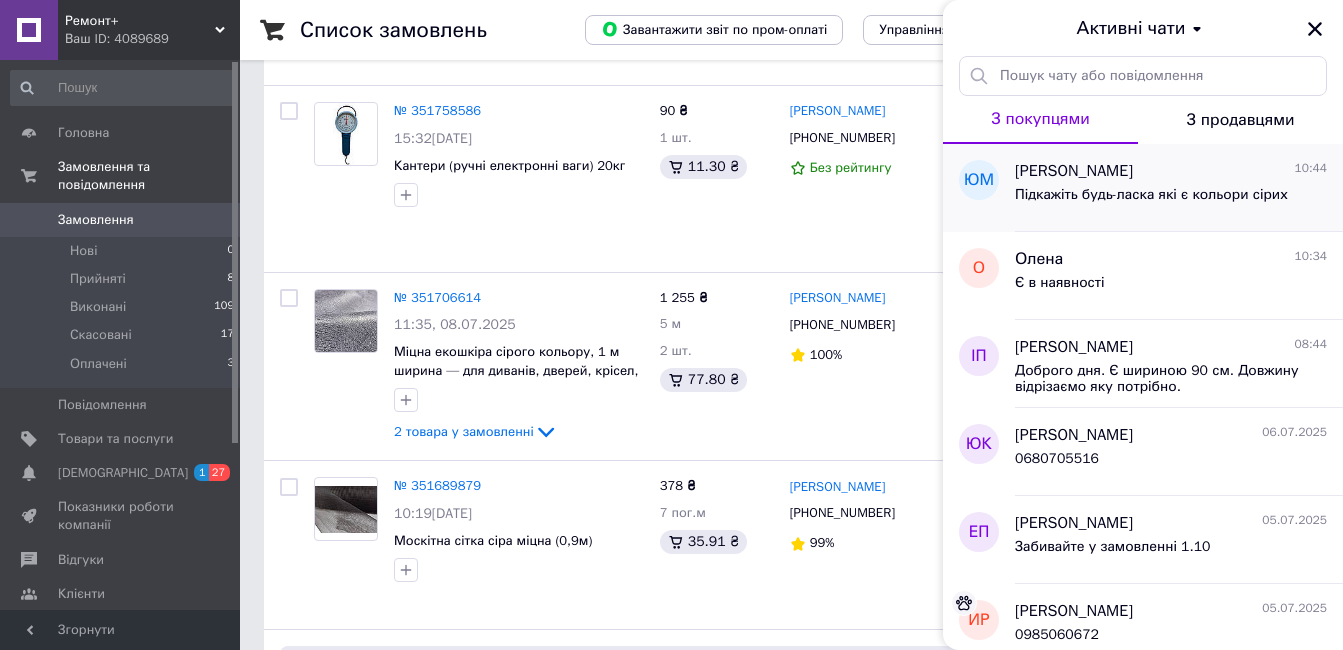 click on "Підкажіть будь-ласка які є кольори сірих" at bounding box center (1151, 195) 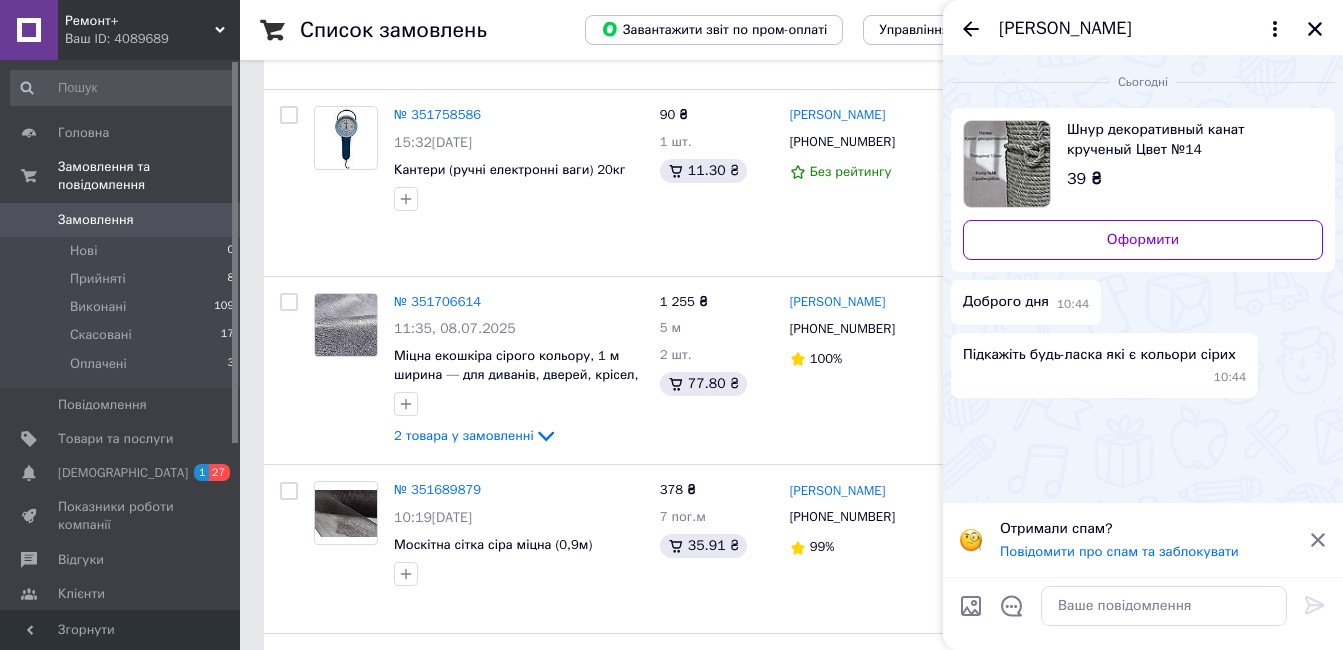 scroll, scrollTop: 700, scrollLeft: 0, axis: vertical 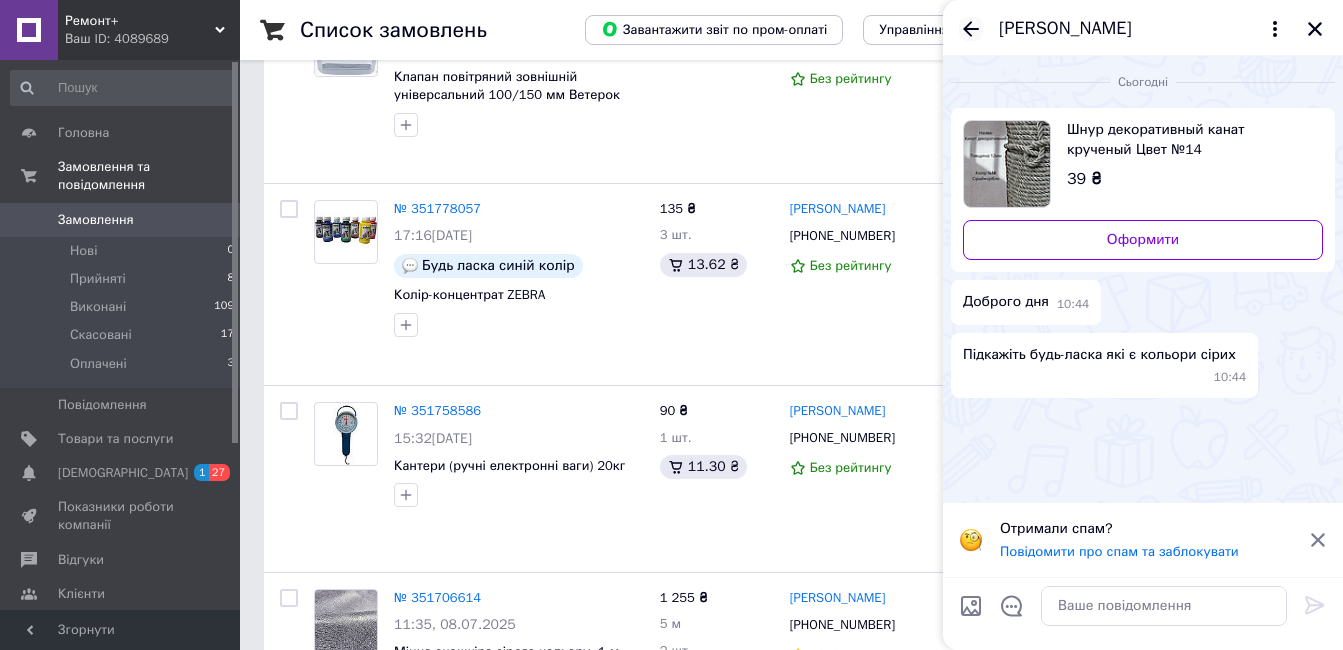 click 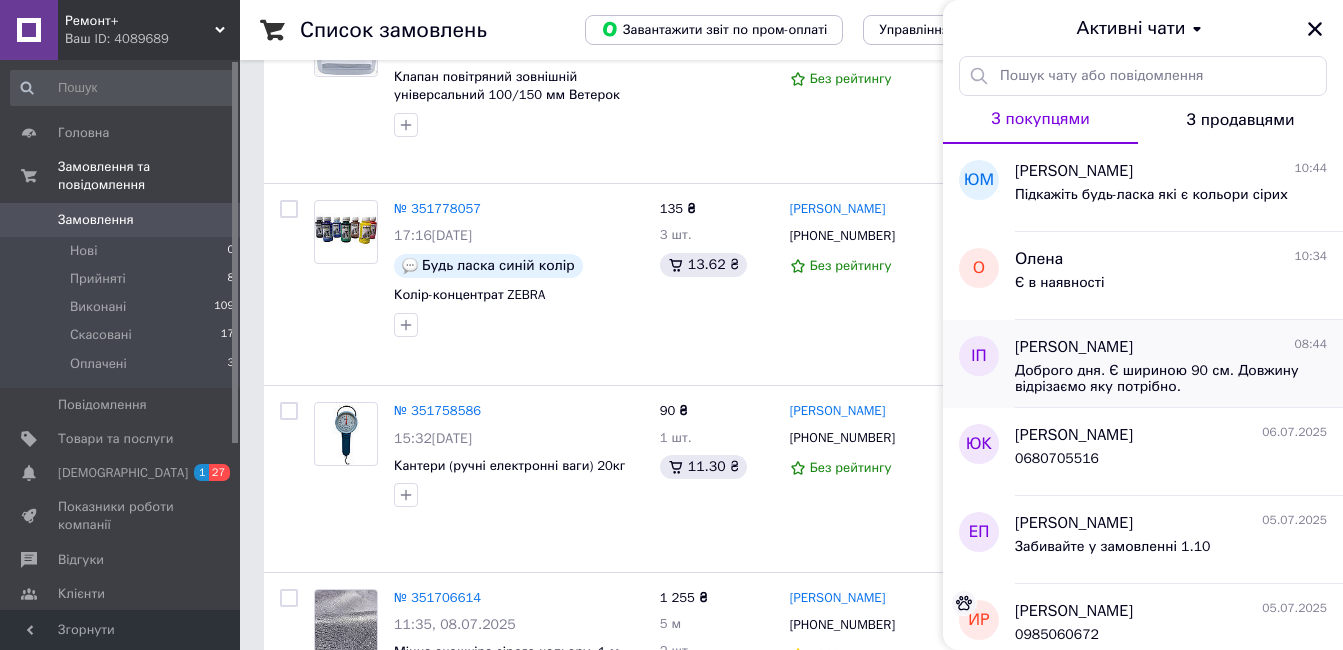 click on "Доброго дня. Є шириною 90 см. Довжину відрізаємо яку потрібно." at bounding box center (1157, 379) 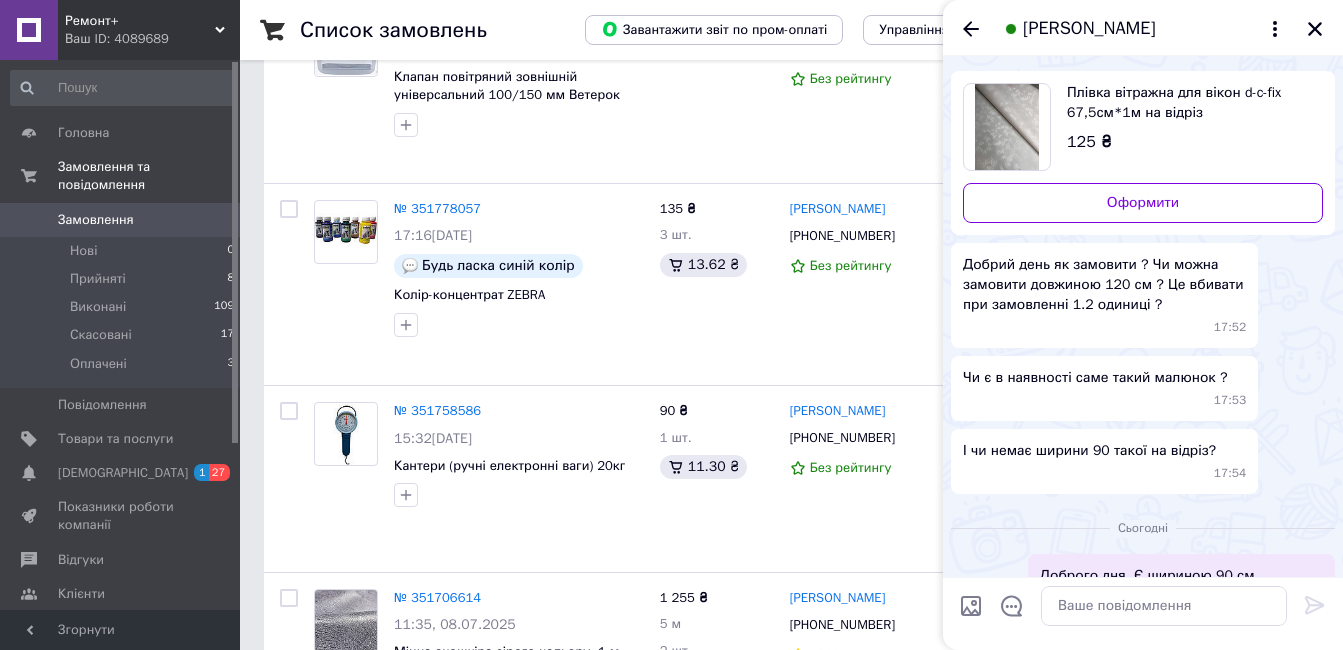 scroll, scrollTop: 37, scrollLeft: 0, axis: vertical 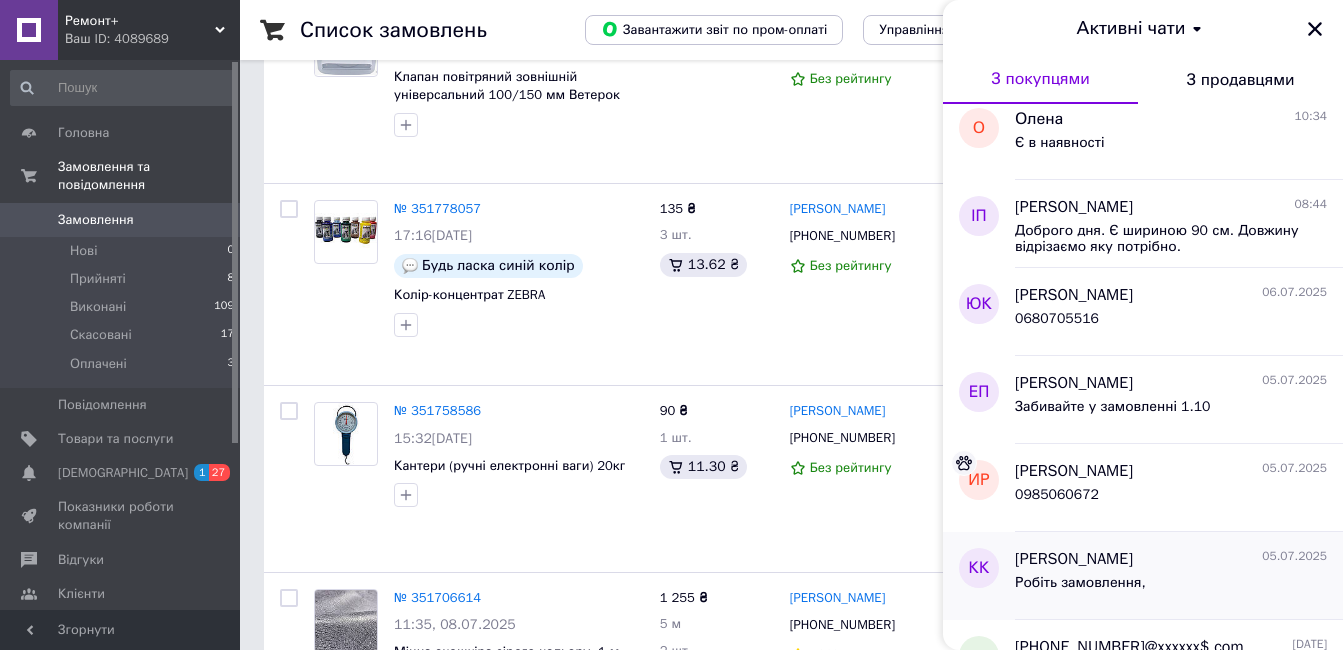 click on "Робіть  замовлення," at bounding box center (1171, 587) 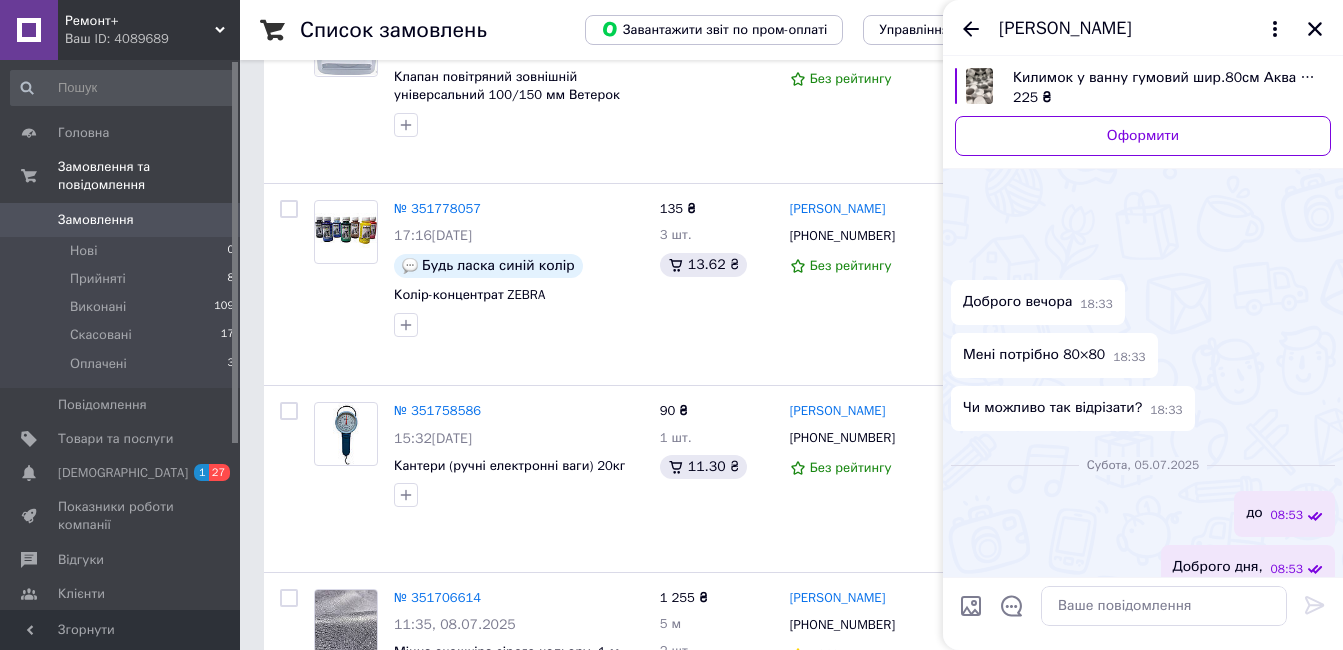 scroll, scrollTop: 127, scrollLeft: 0, axis: vertical 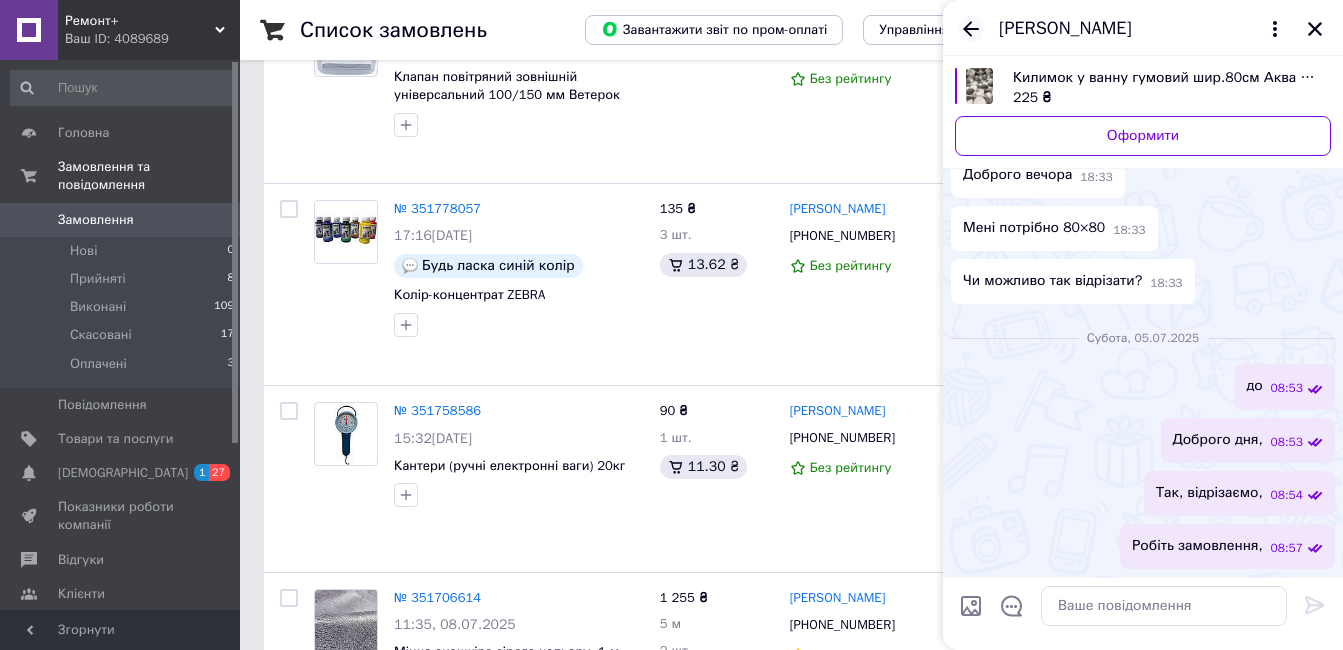 click 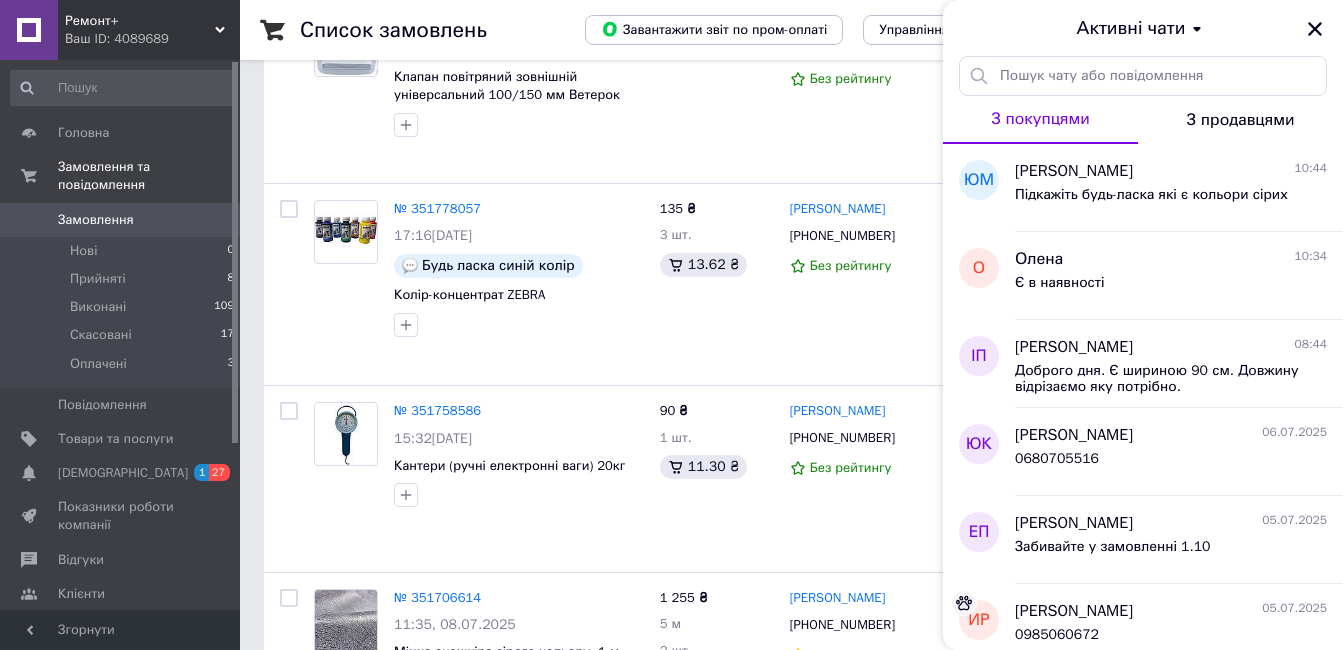 click on "Ремонт+" at bounding box center [140, 21] 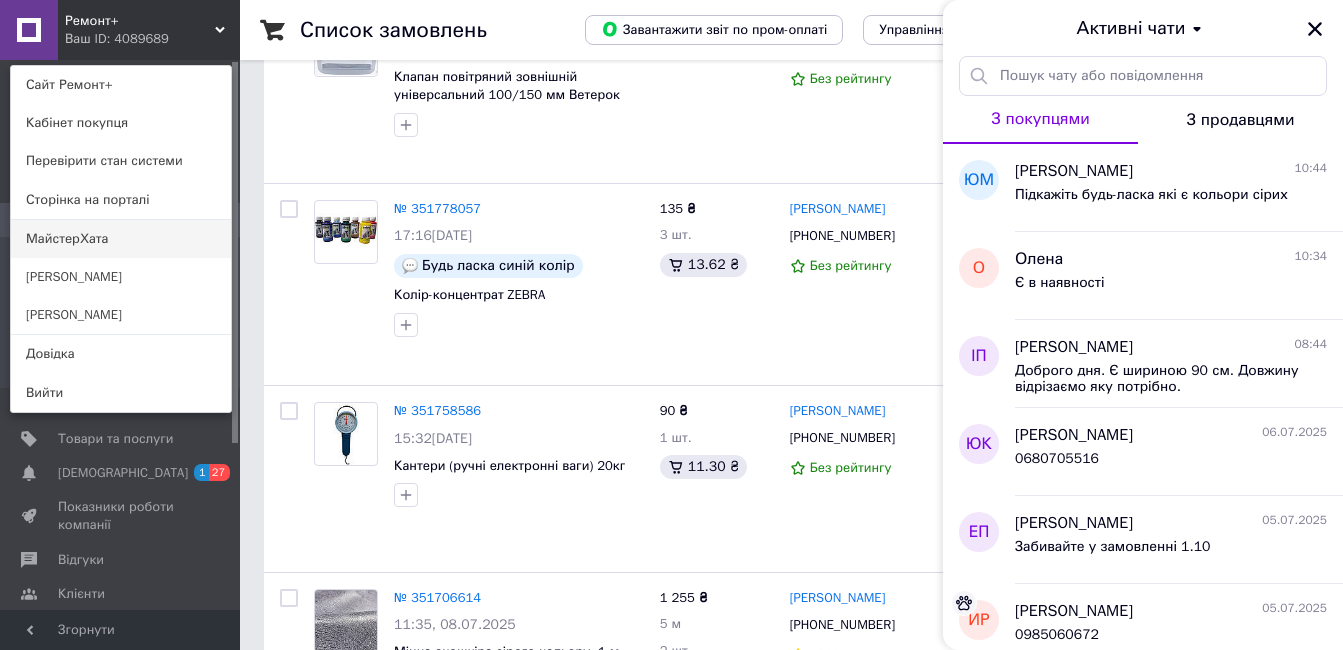 click on "МайстерХата" at bounding box center (121, 239) 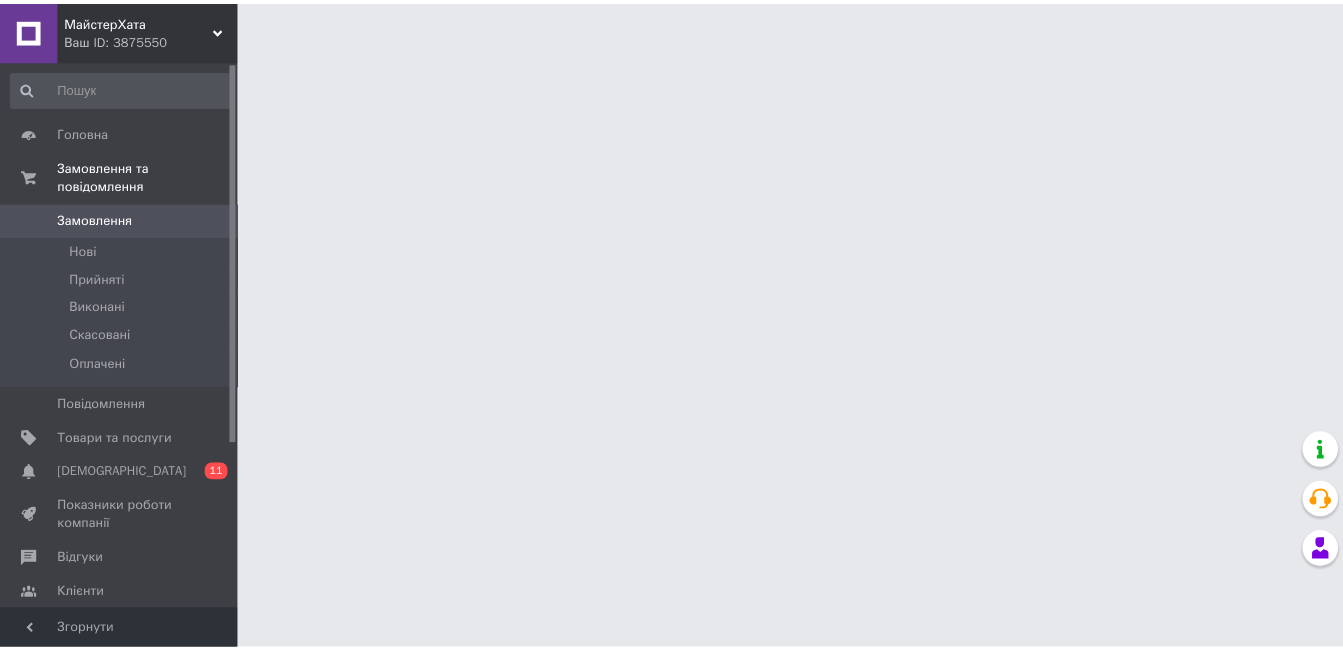 scroll, scrollTop: 0, scrollLeft: 0, axis: both 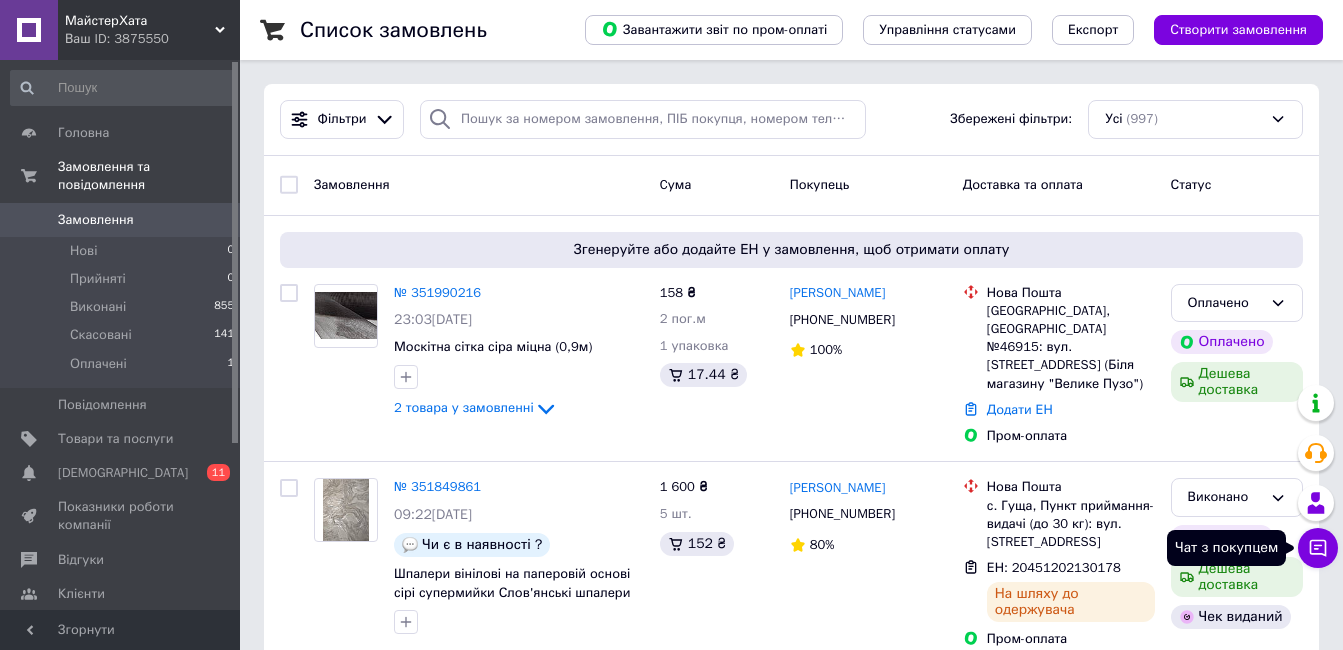click on "Чат з покупцем" at bounding box center [1318, 548] 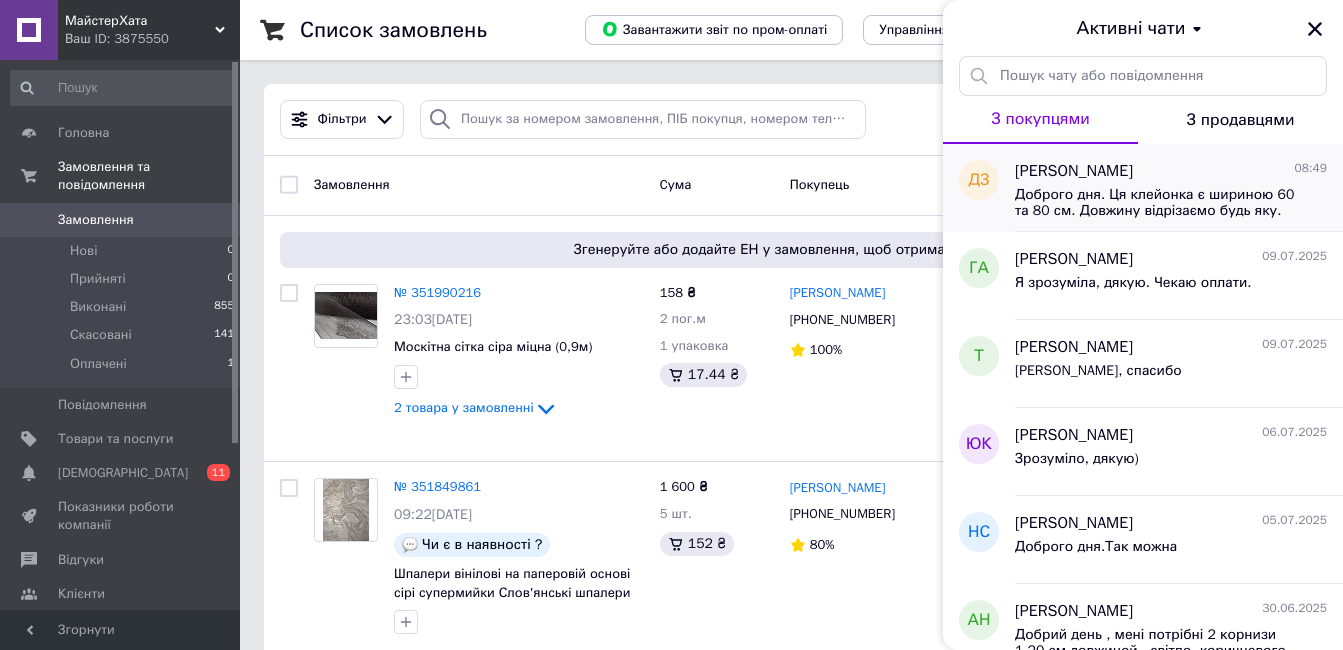 click on "Доброго дня. Ця клейонка є шириною 60 та 80 см. Довжину відрізаємо будь яку." at bounding box center (1157, 203) 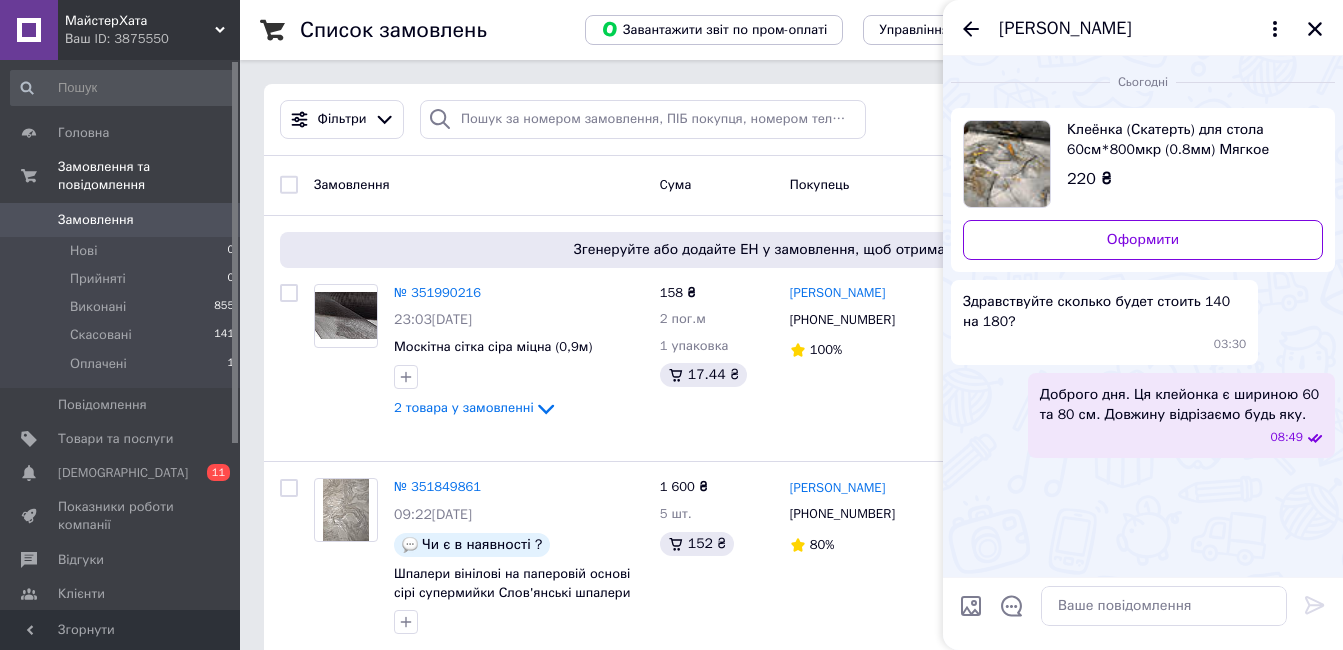 click on "МайстерХата Ваш ID: 3875550" at bounding box center (149, 30) 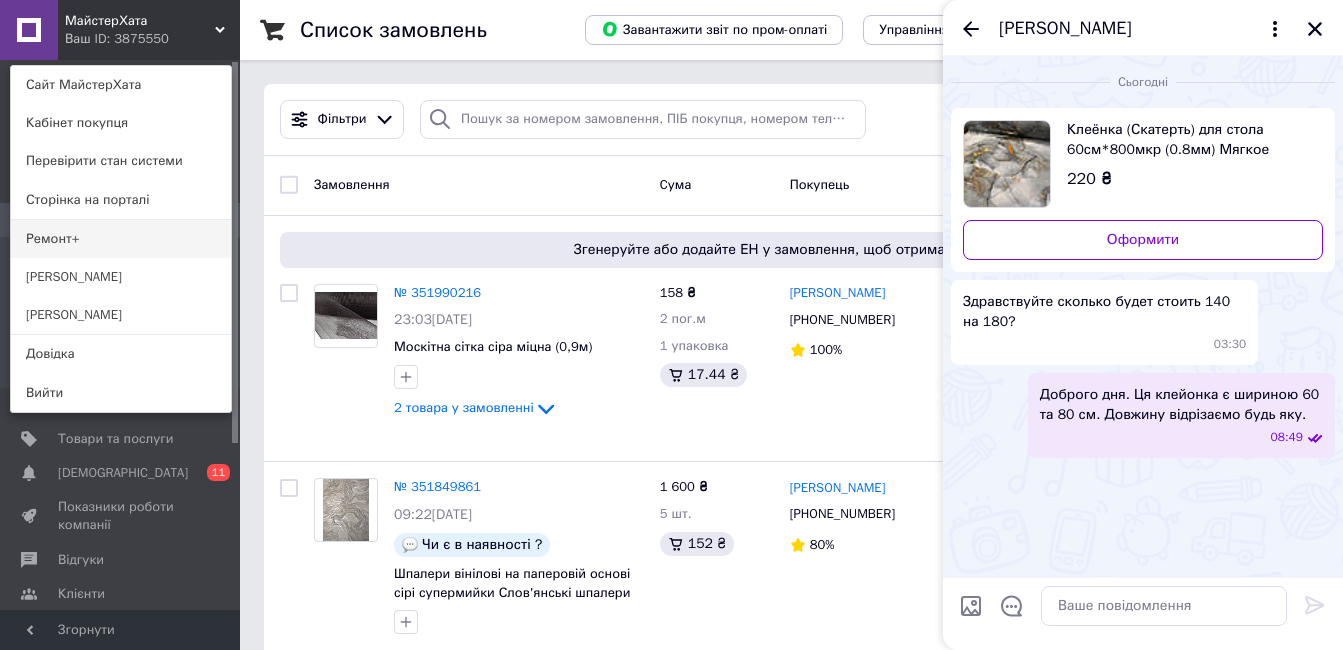 click on "Ремонт+" at bounding box center [121, 239] 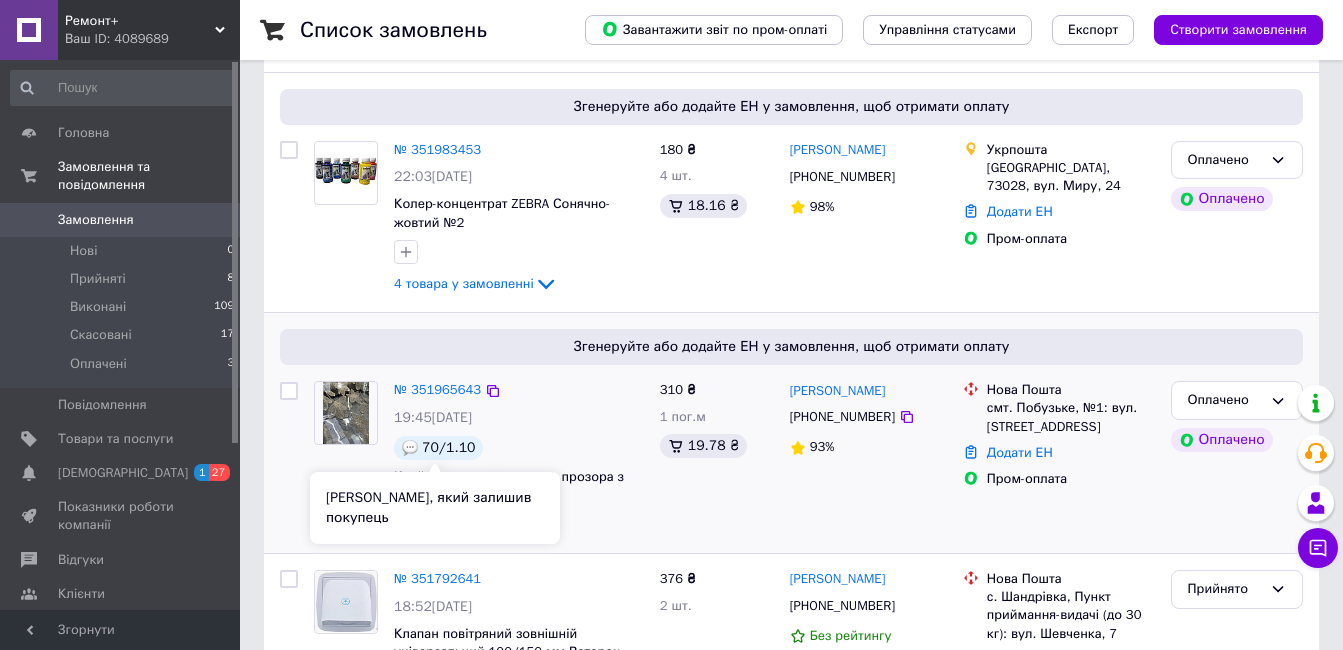 scroll, scrollTop: 200, scrollLeft: 0, axis: vertical 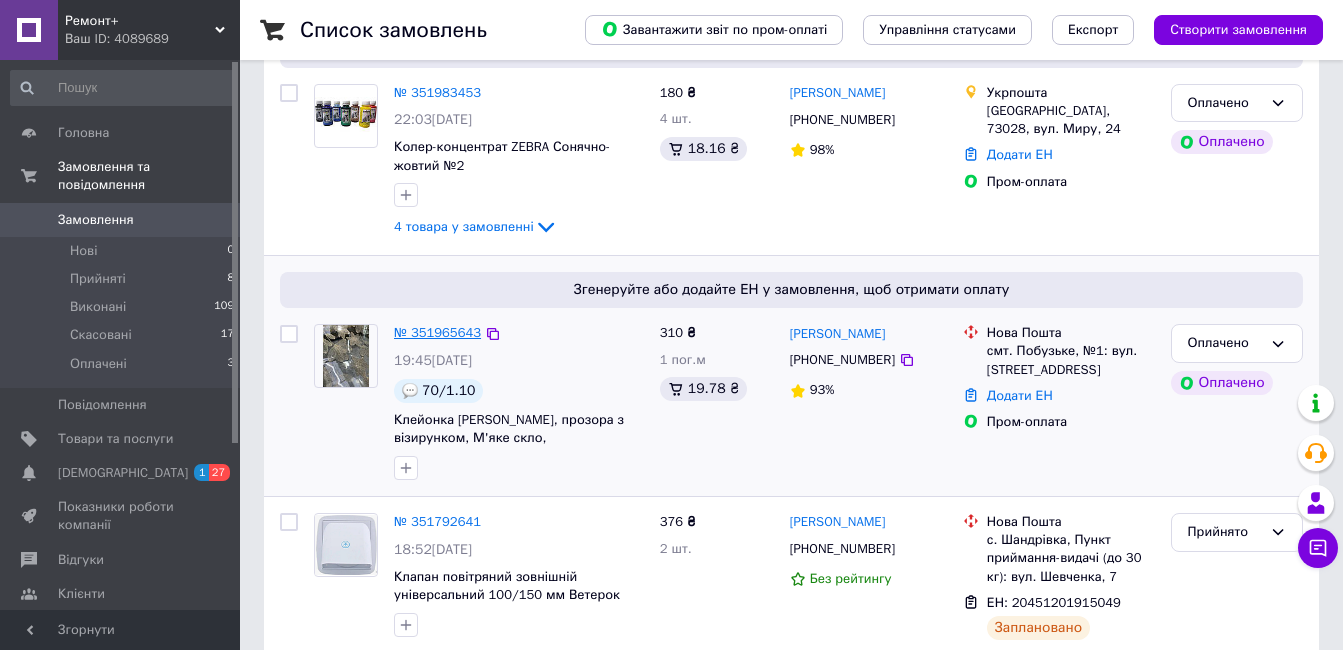 click on "№ 351965643" at bounding box center [437, 332] 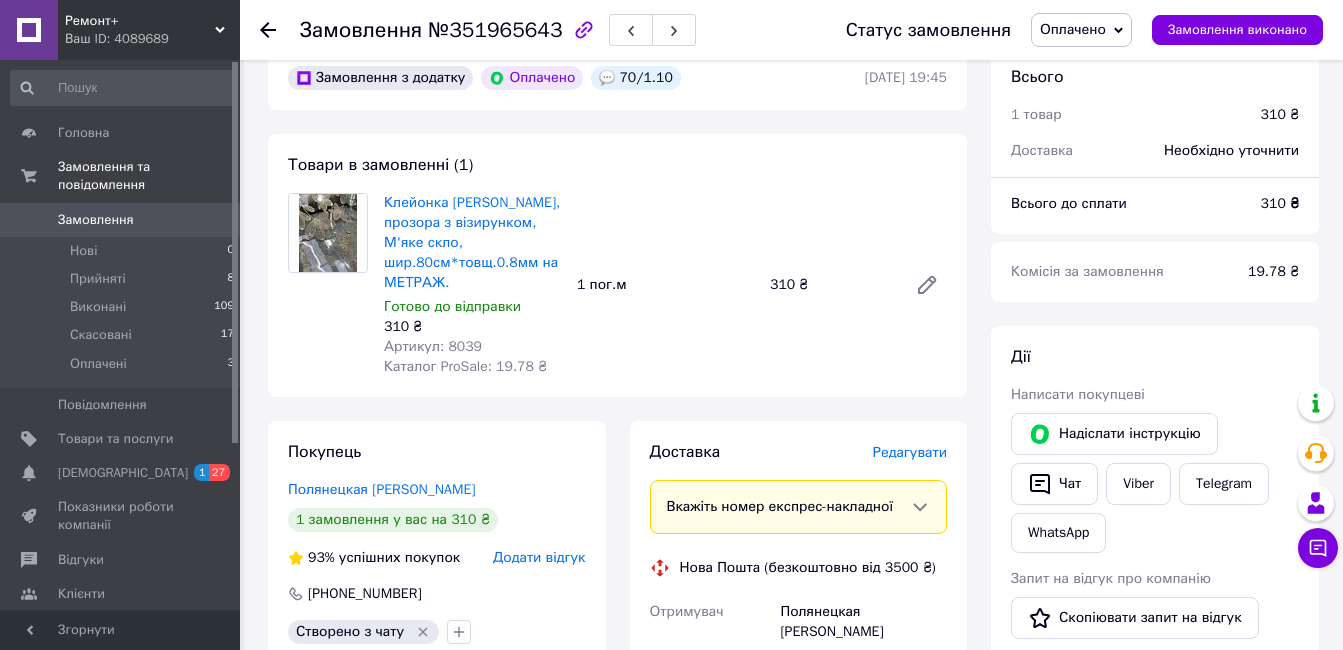 scroll, scrollTop: 200, scrollLeft: 0, axis: vertical 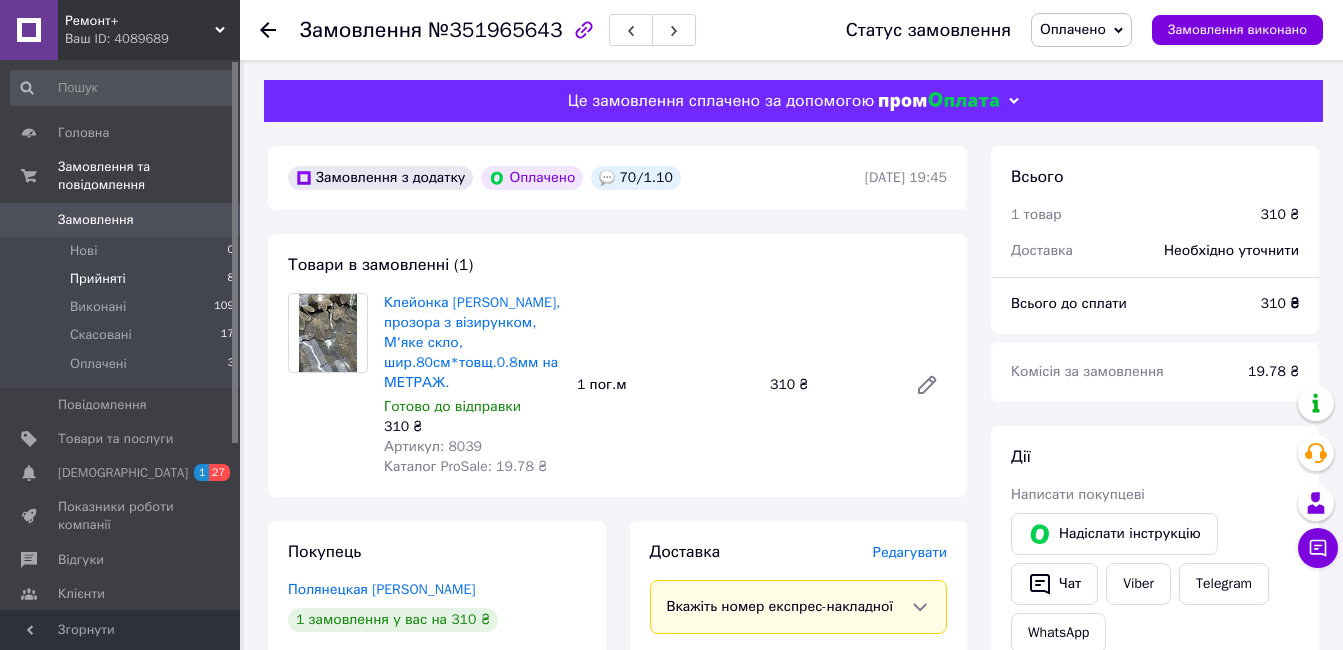 click on "Прийняті 8" at bounding box center (123, 279) 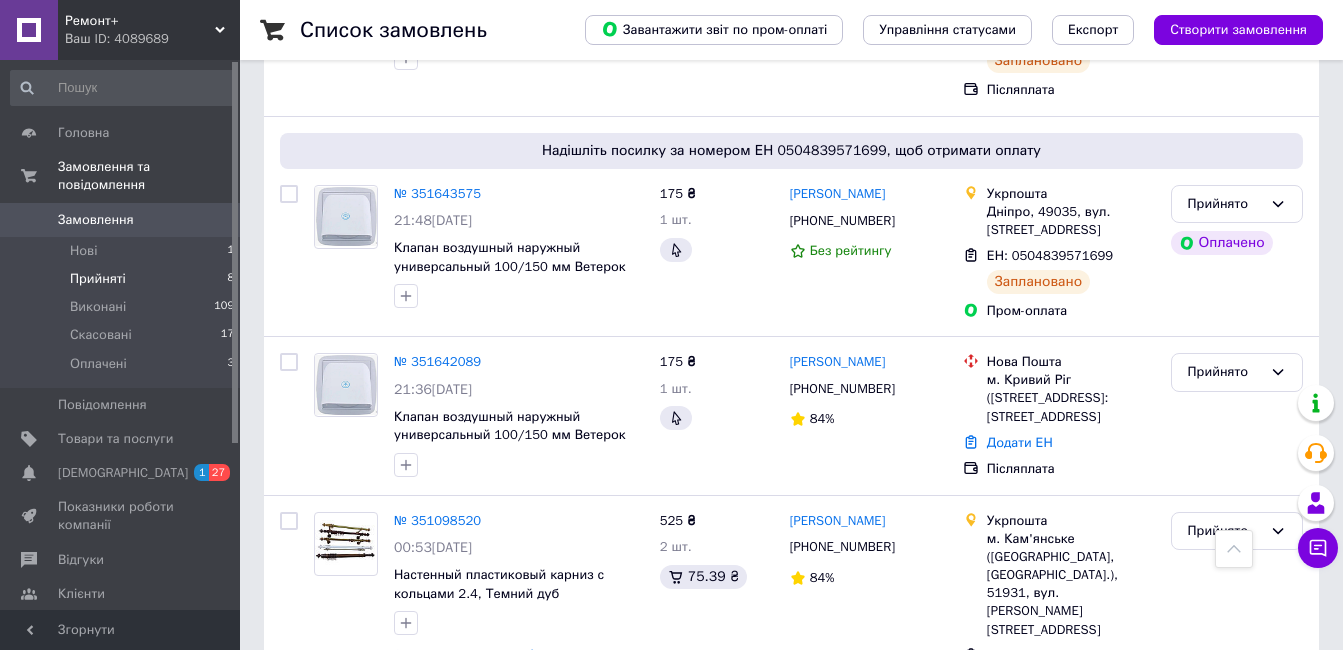 scroll, scrollTop: 355, scrollLeft: 0, axis: vertical 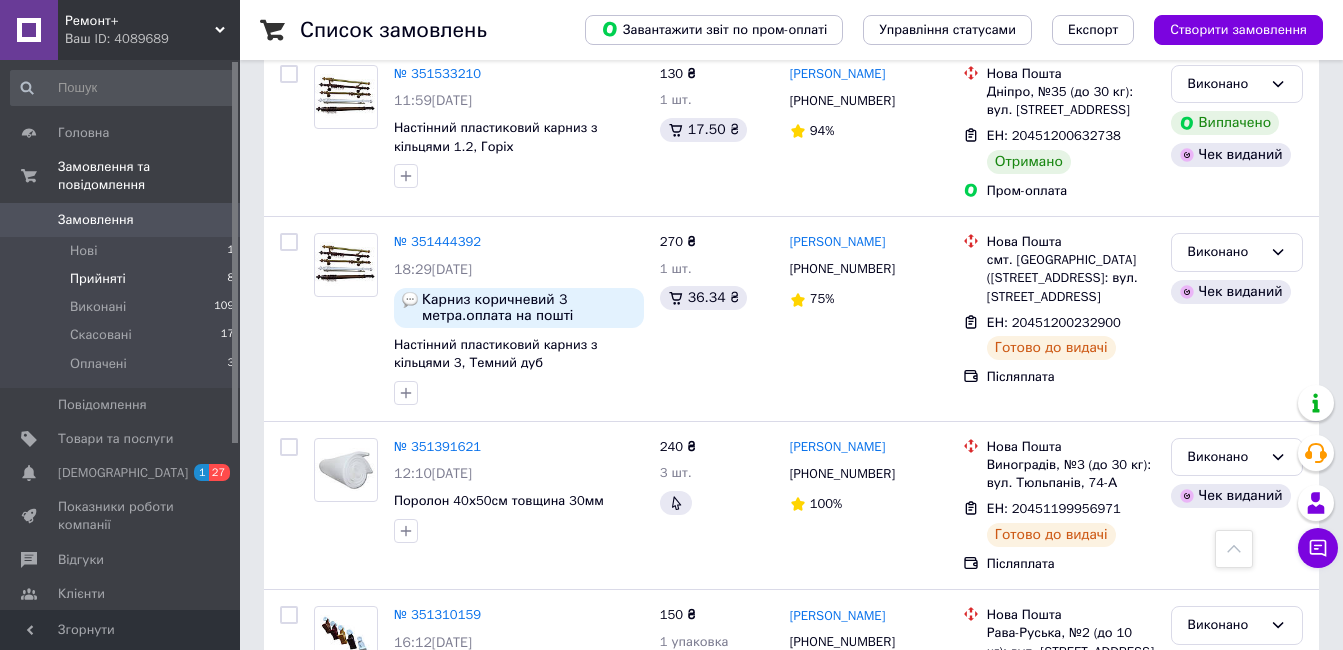 click on "Прийняті" at bounding box center (98, 279) 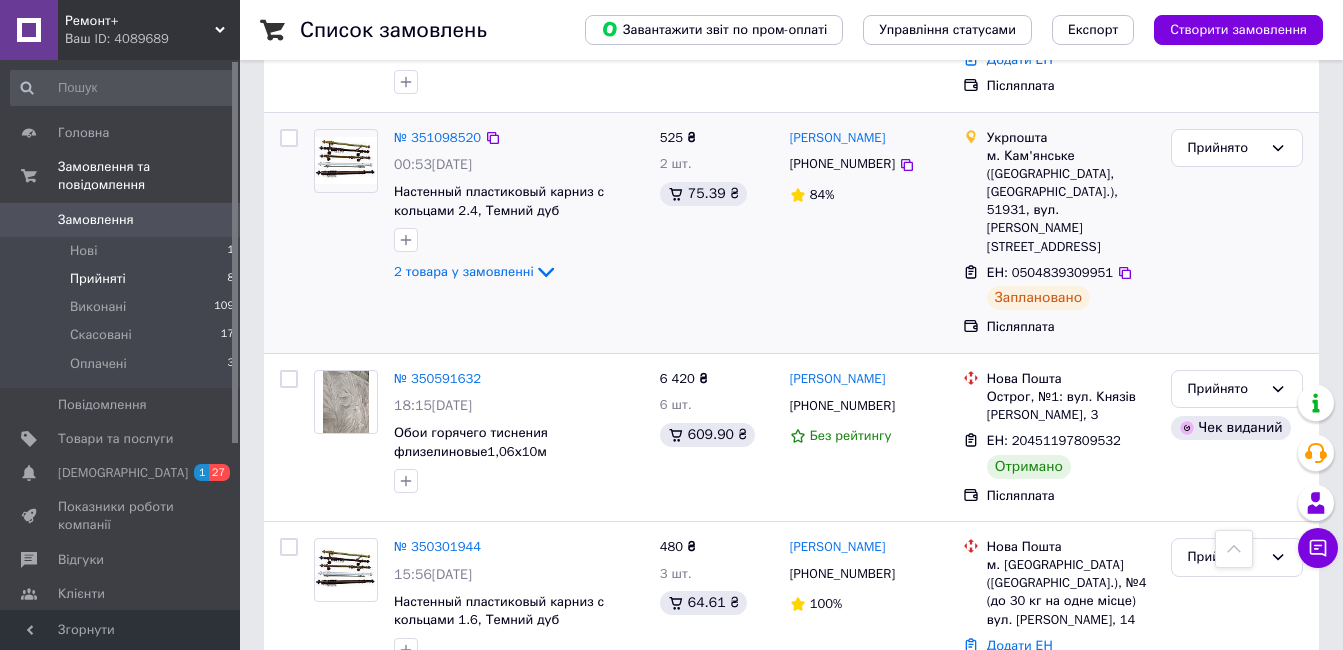scroll, scrollTop: 800, scrollLeft: 0, axis: vertical 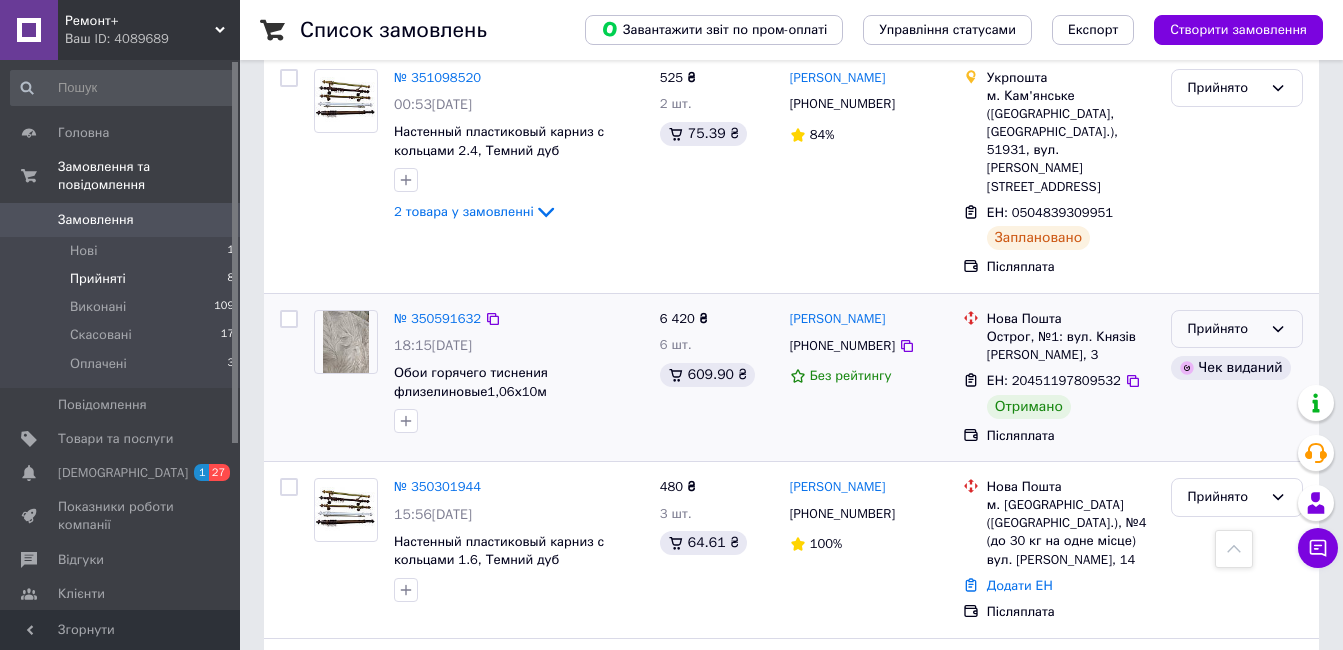 click 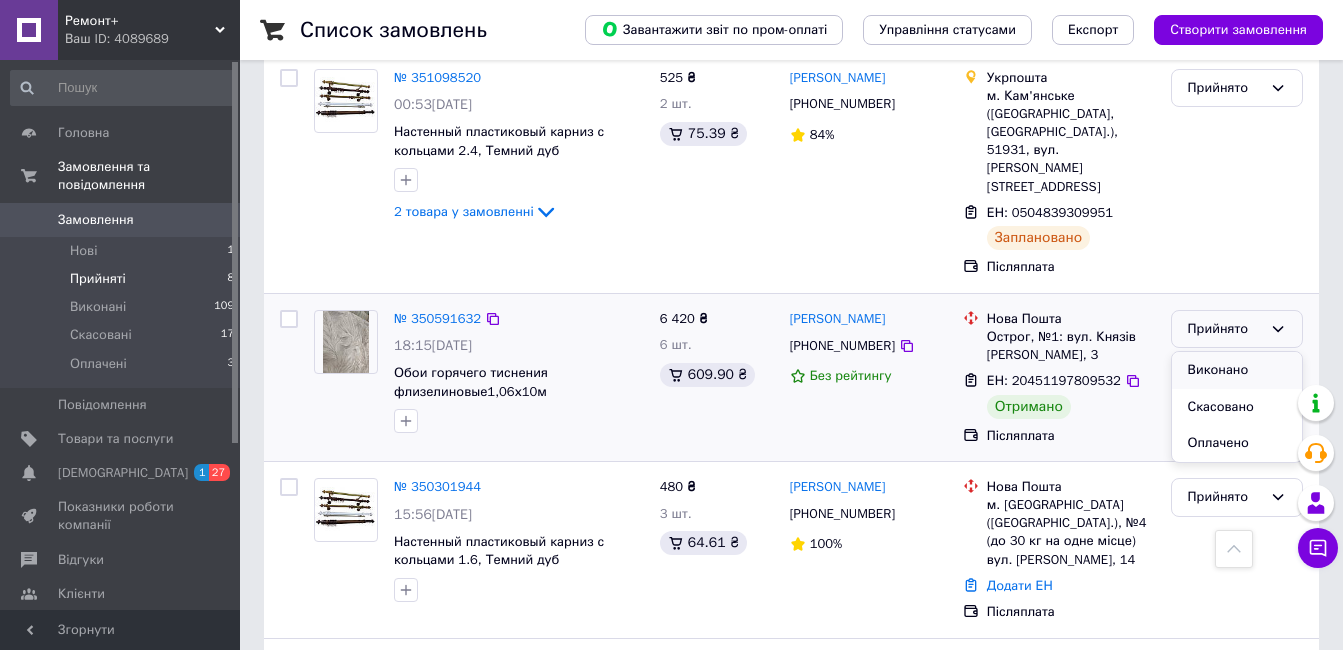 click on "Виконано" at bounding box center (1237, 370) 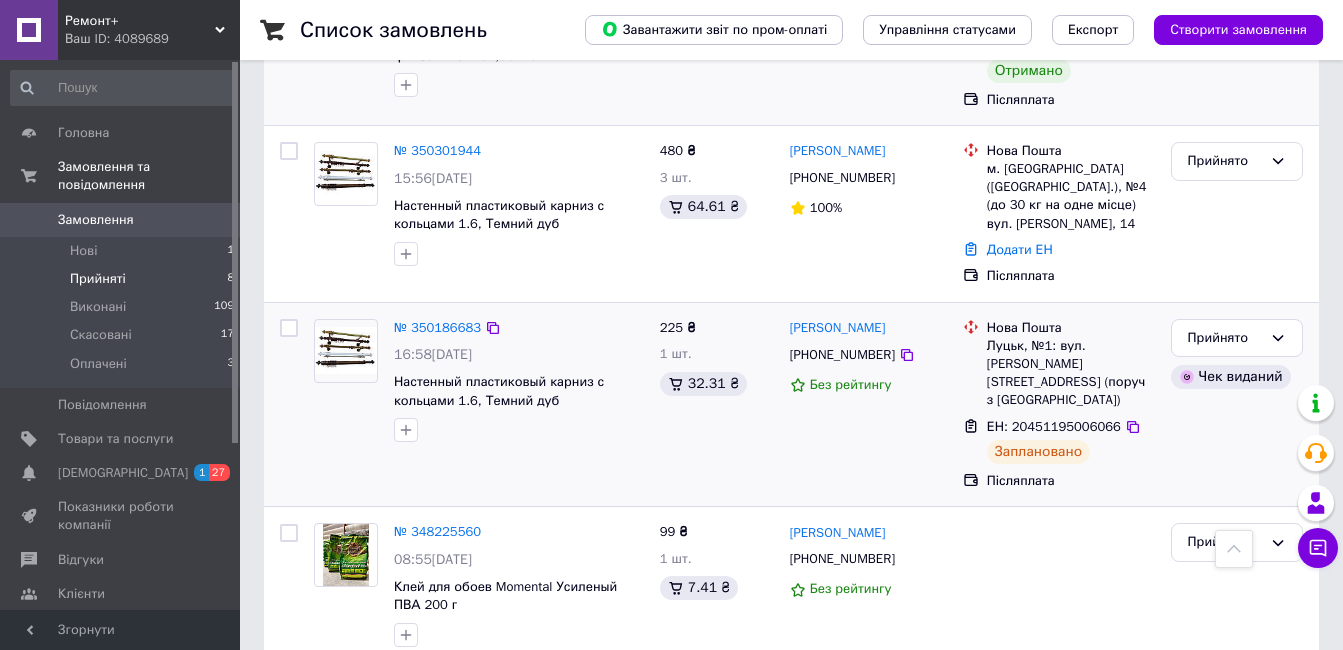 scroll, scrollTop: 1155, scrollLeft: 0, axis: vertical 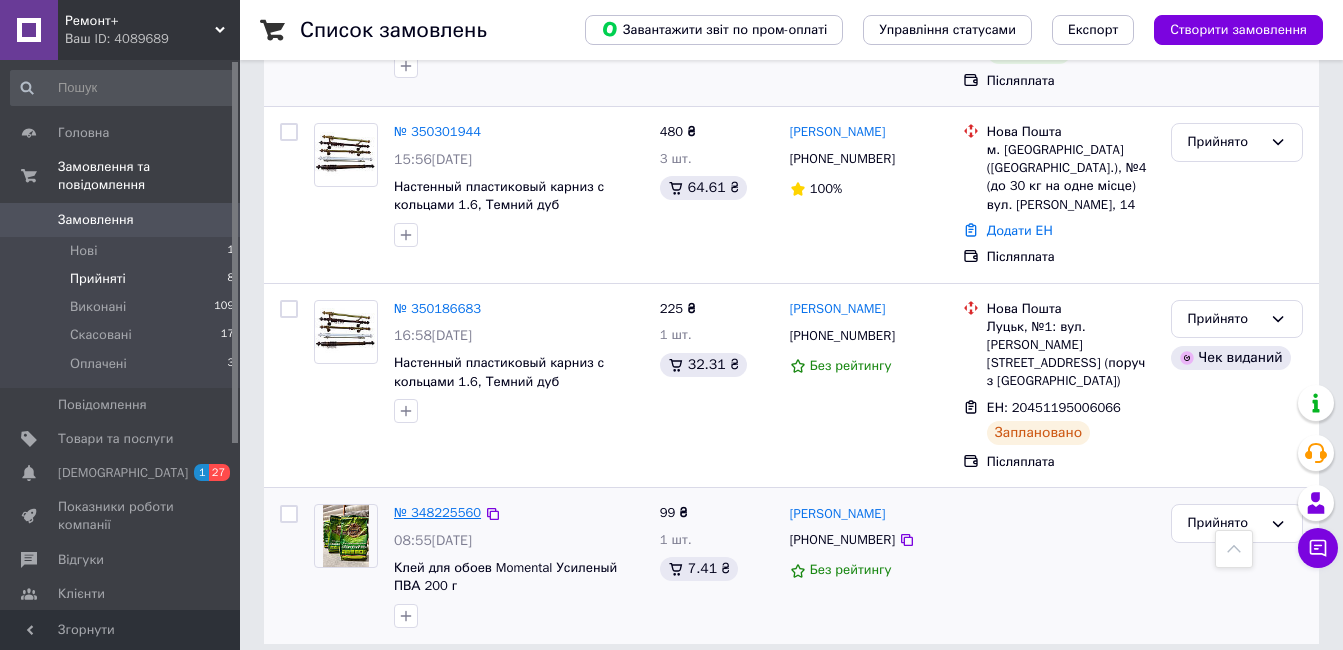 click on "№ 348225560" at bounding box center [437, 512] 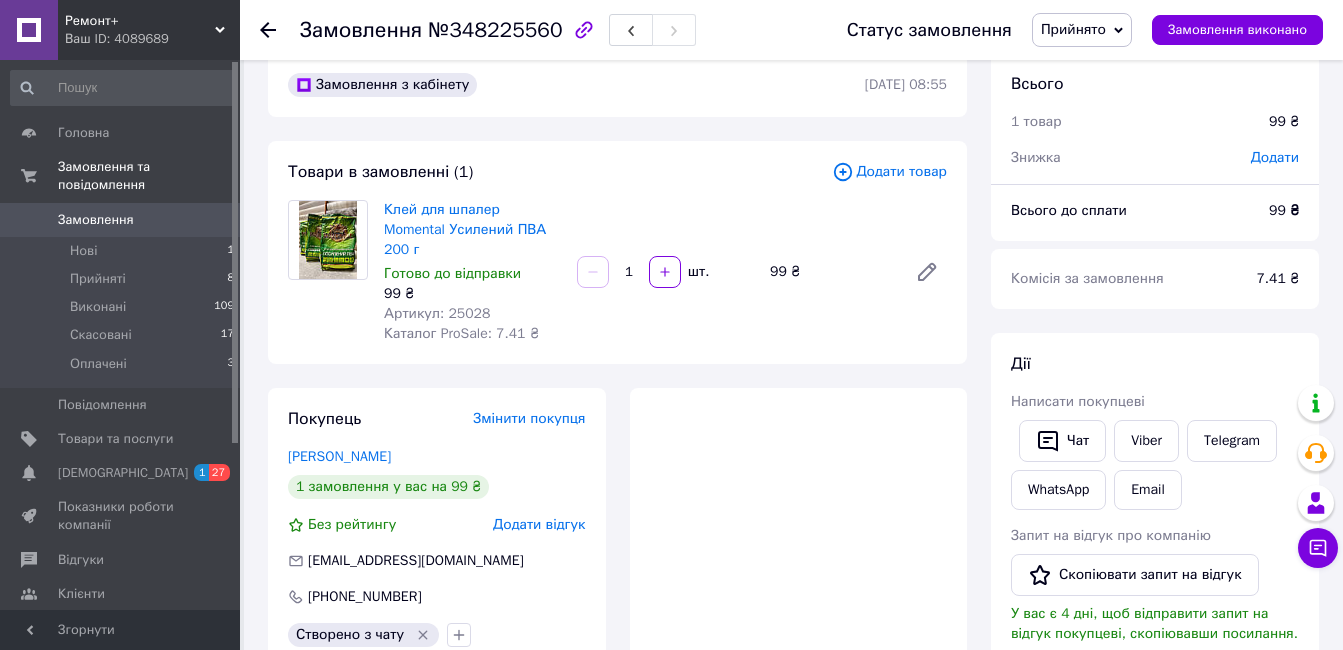 scroll, scrollTop: 15, scrollLeft: 0, axis: vertical 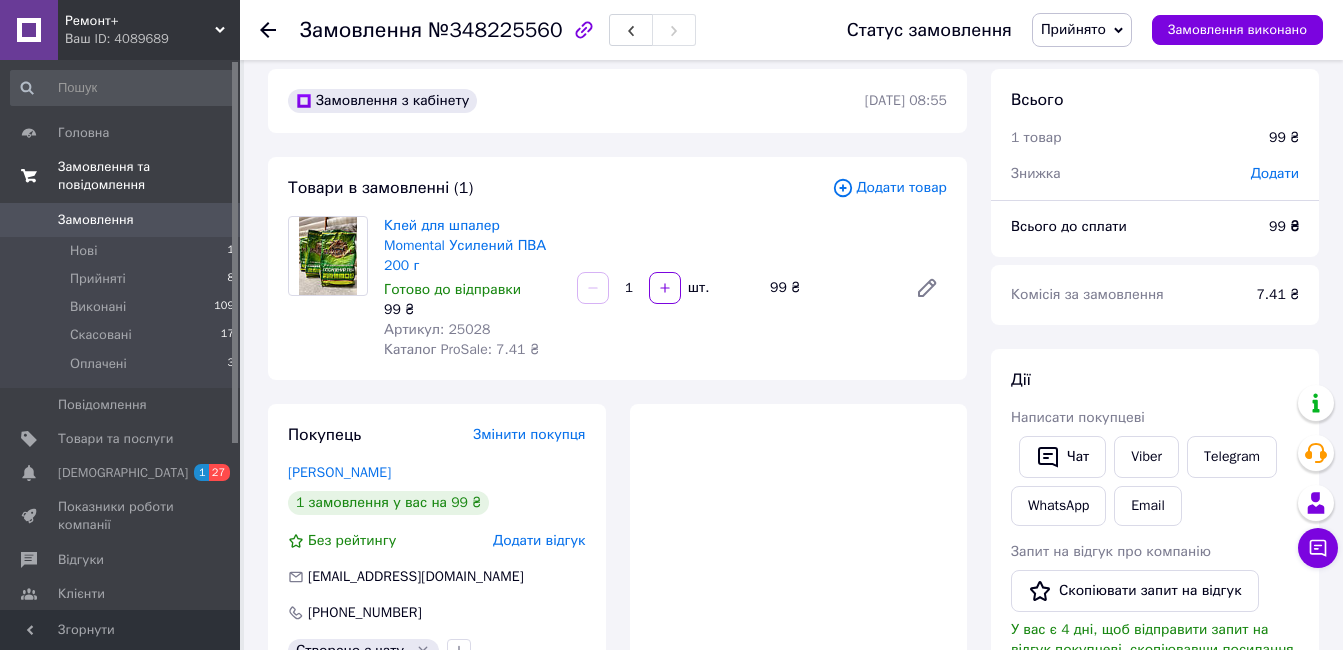 click on "Замовлення та повідомлення" at bounding box center [149, 176] 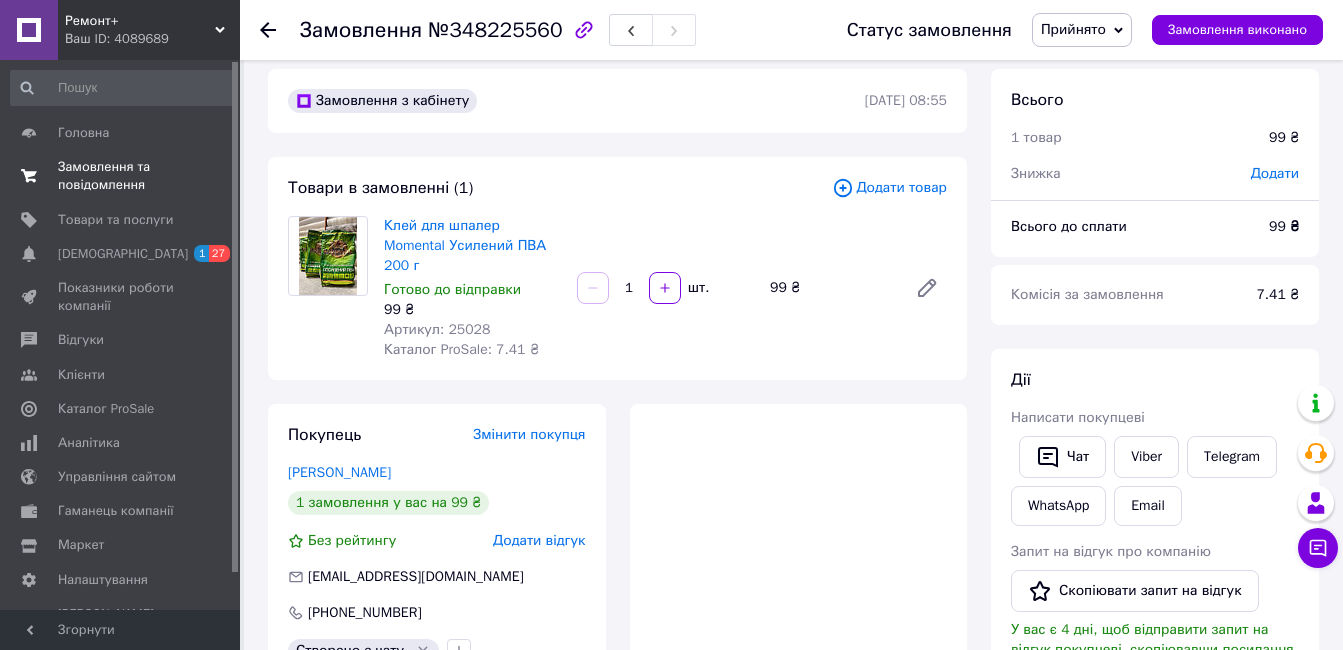 click on "Замовлення та повідомлення" at bounding box center (121, 176) 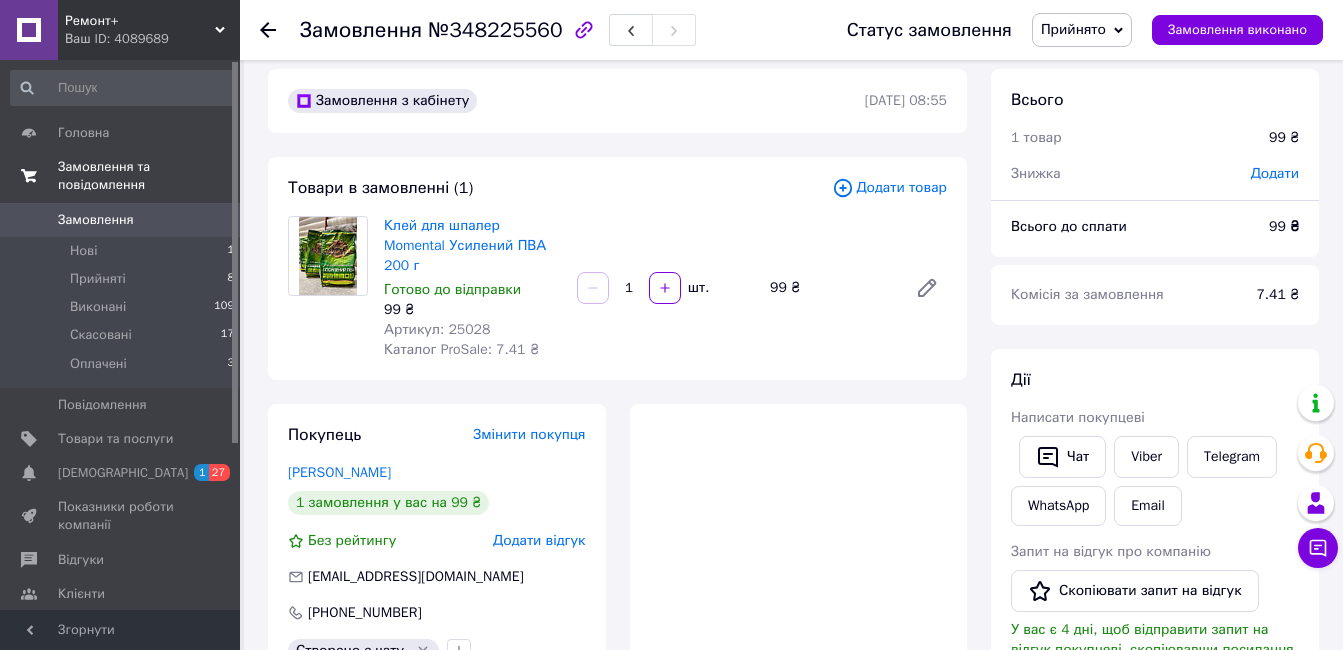 click on "Замовлення та повідомлення" at bounding box center [149, 176] 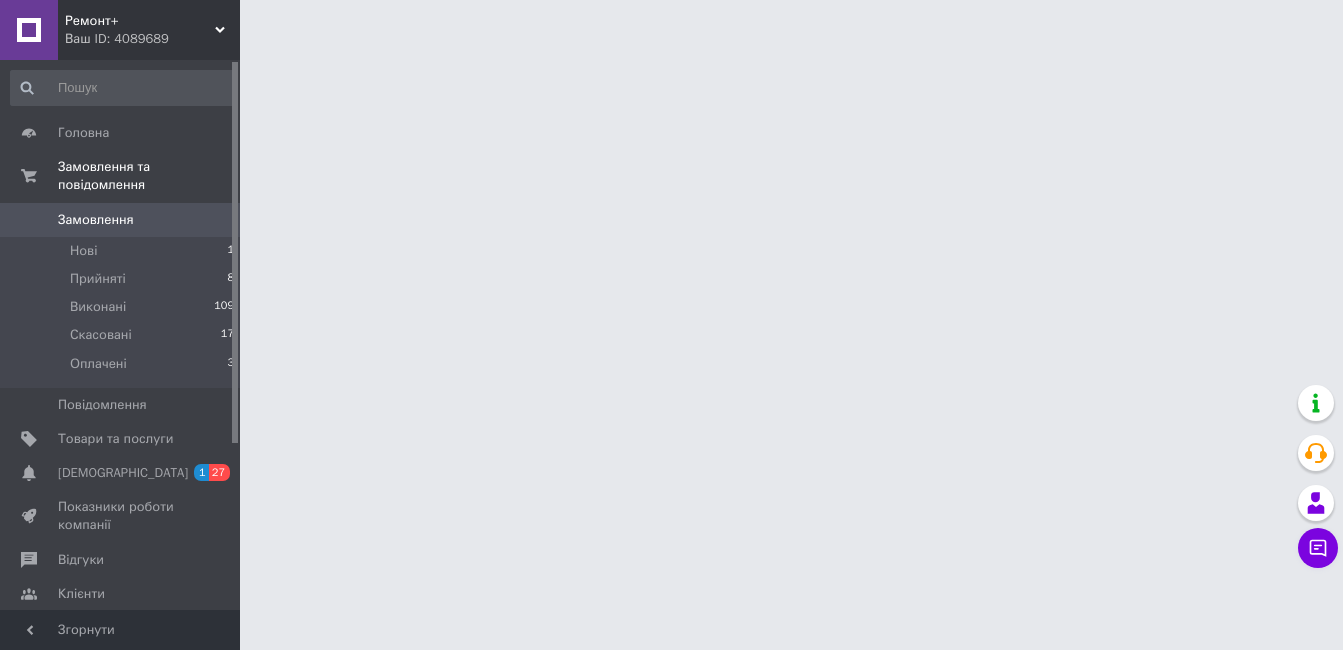 scroll, scrollTop: 0, scrollLeft: 0, axis: both 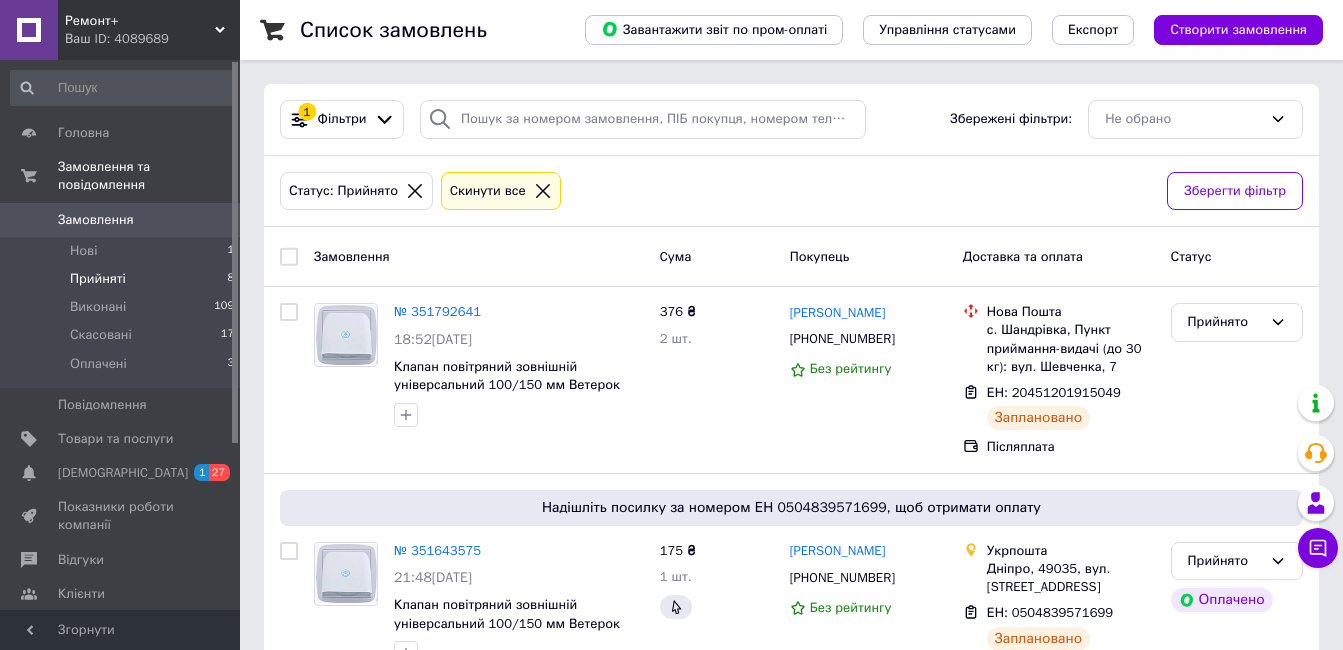 click 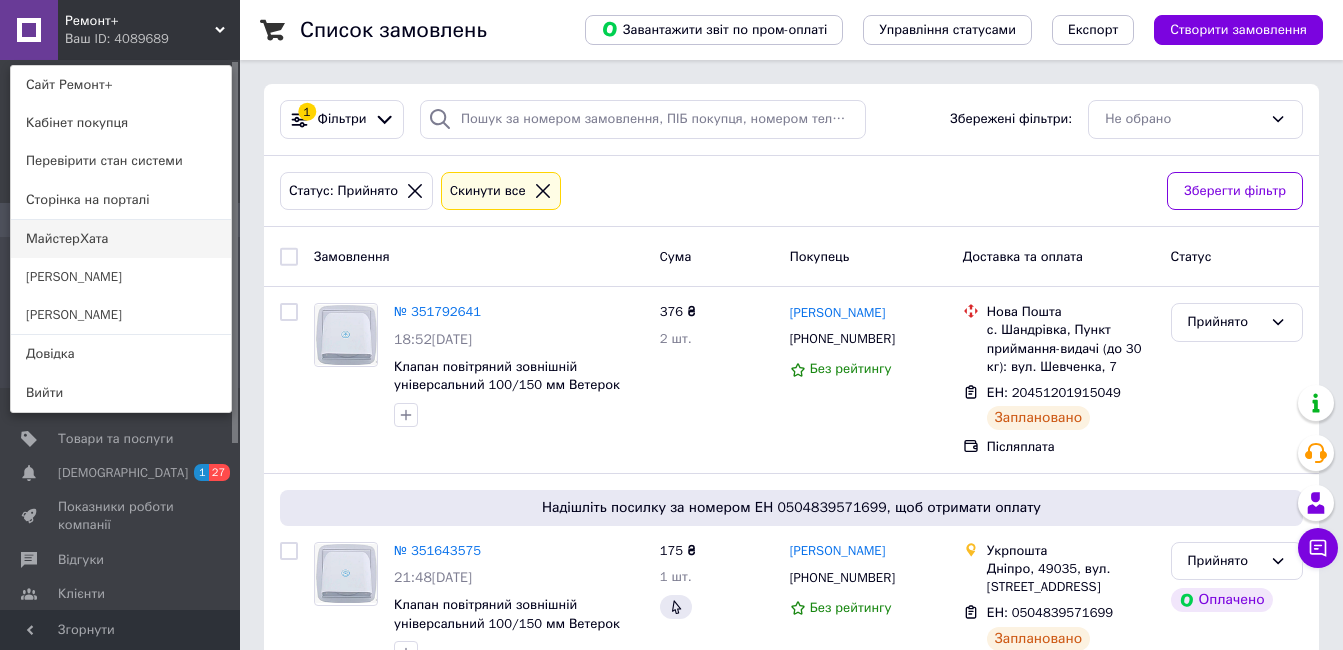 click on "МайстерХата" at bounding box center [121, 239] 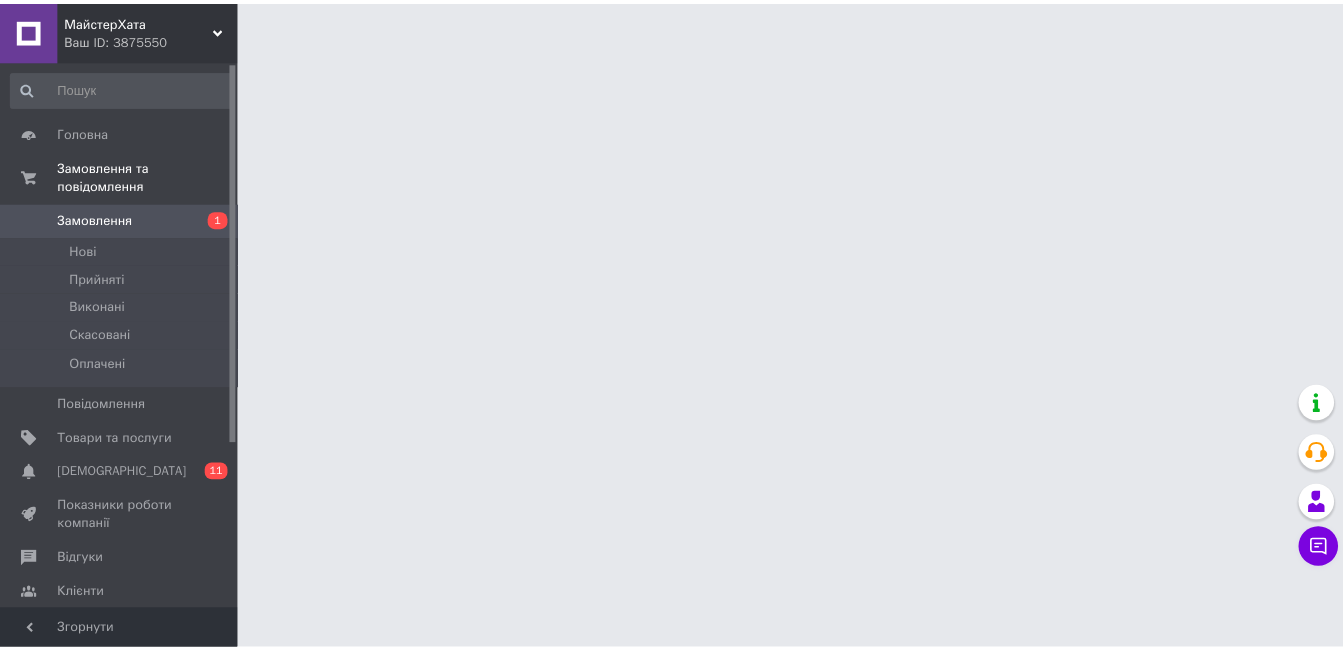 scroll, scrollTop: 0, scrollLeft: 0, axis: both 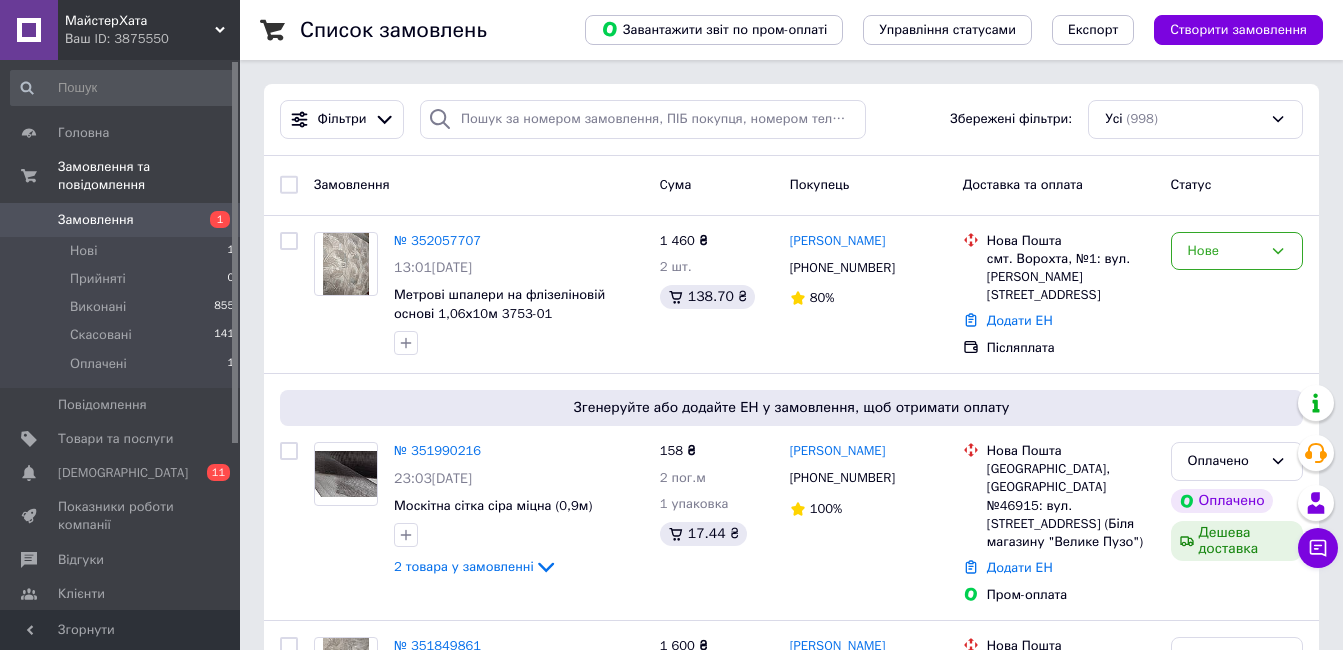 click 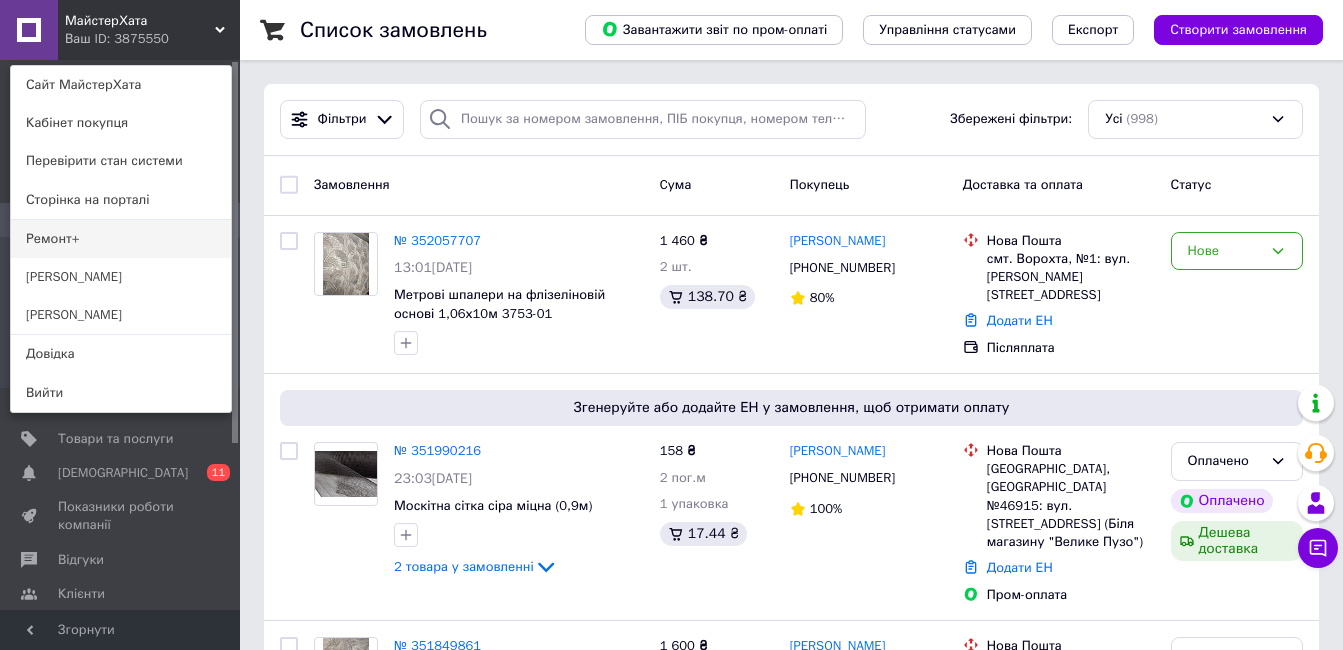 click on "Ремонт+" at bounding box center [121, 239] 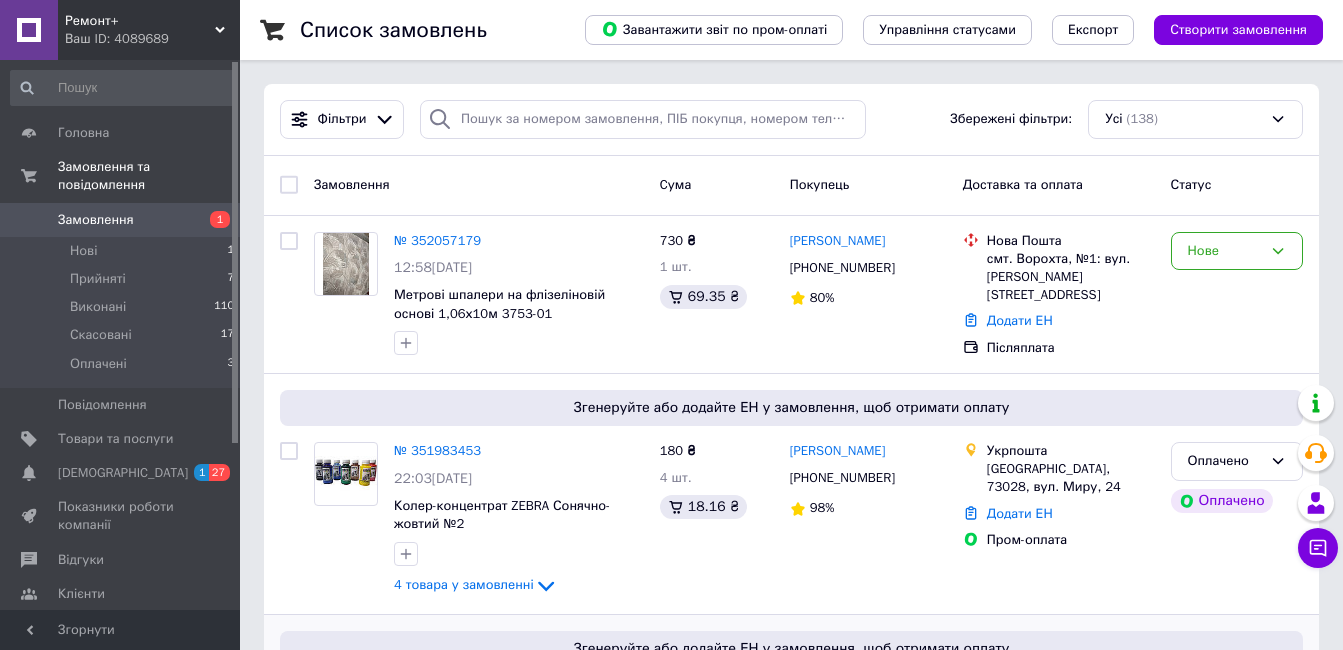 scroll, scrollTop: 400, scrollLeft: 0, axis: vertical 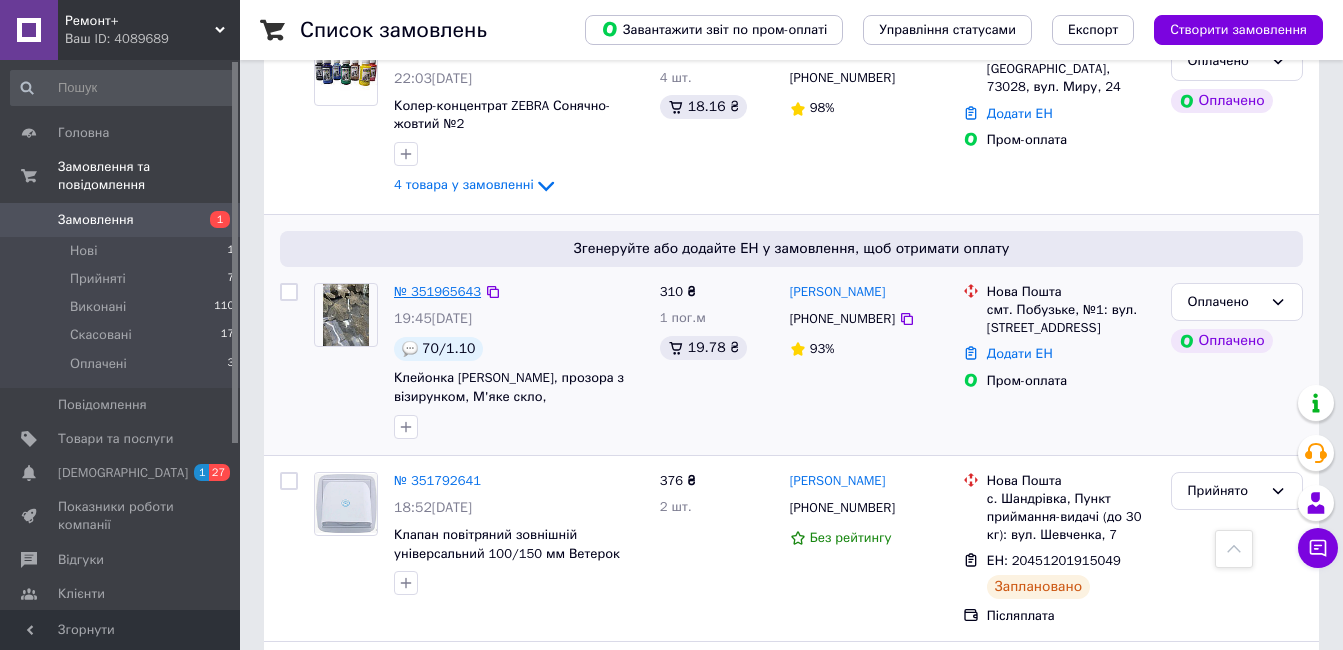 click on "№ 351965643" at bounding box center [437, 291] 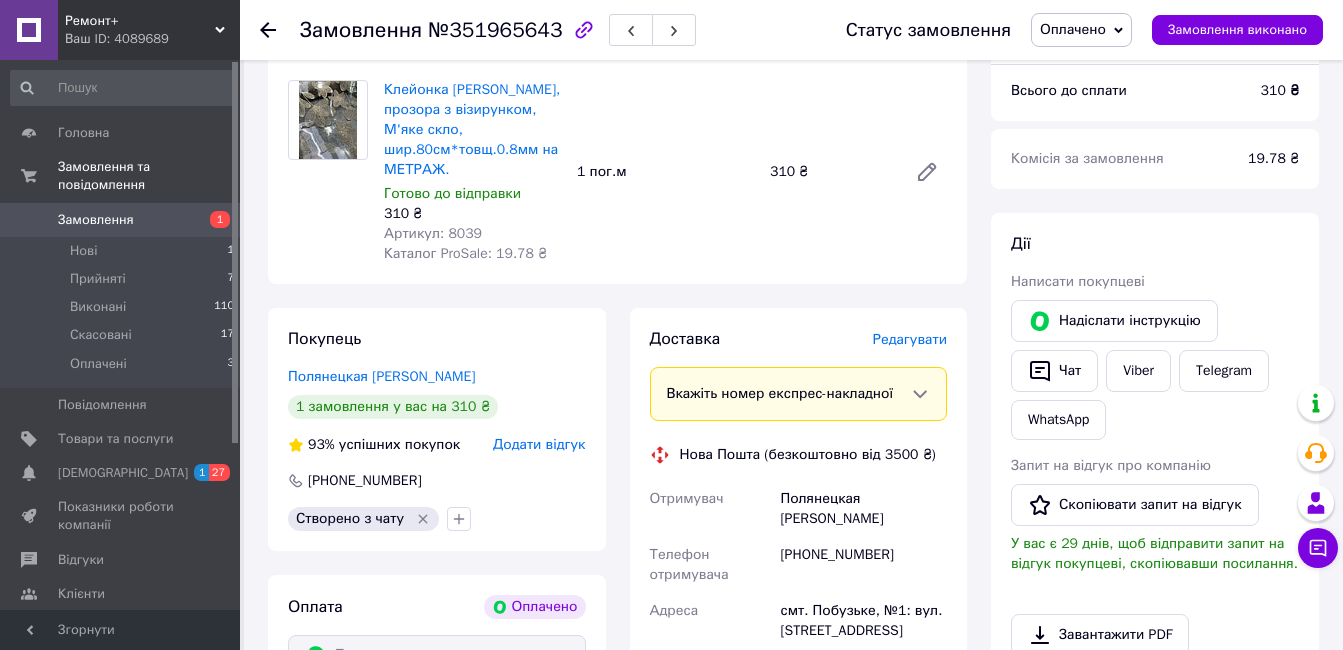 scroll, scrollTop: 100, scrollLeft: 0, axis: vertical 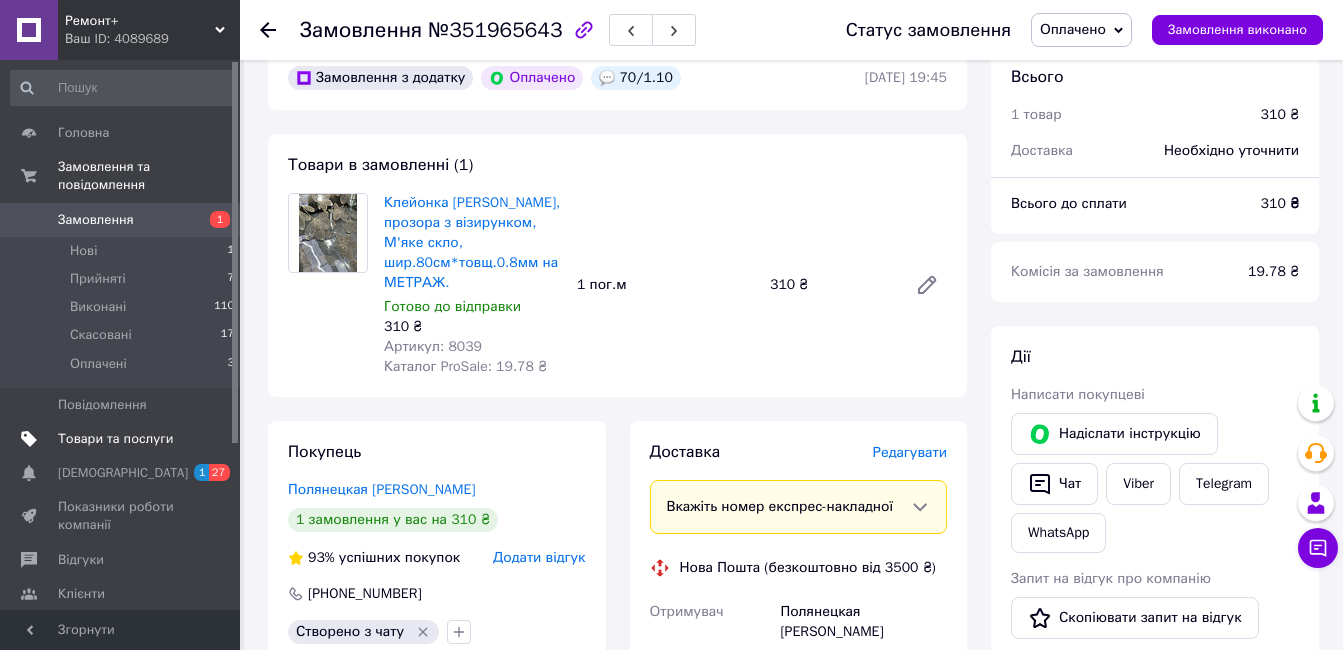 click on "Товари та послуги" at bounding box center (115, 439) 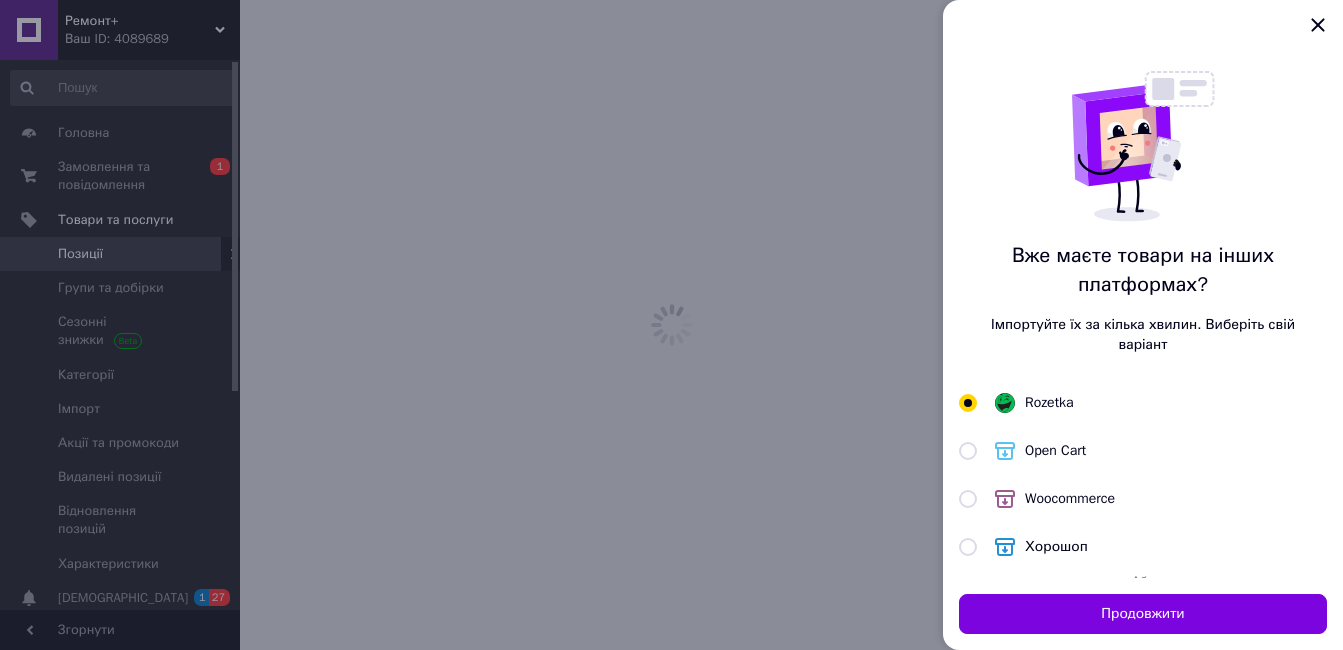 scroll, scrollTop: 0, scrollLeft: 0, axis: both 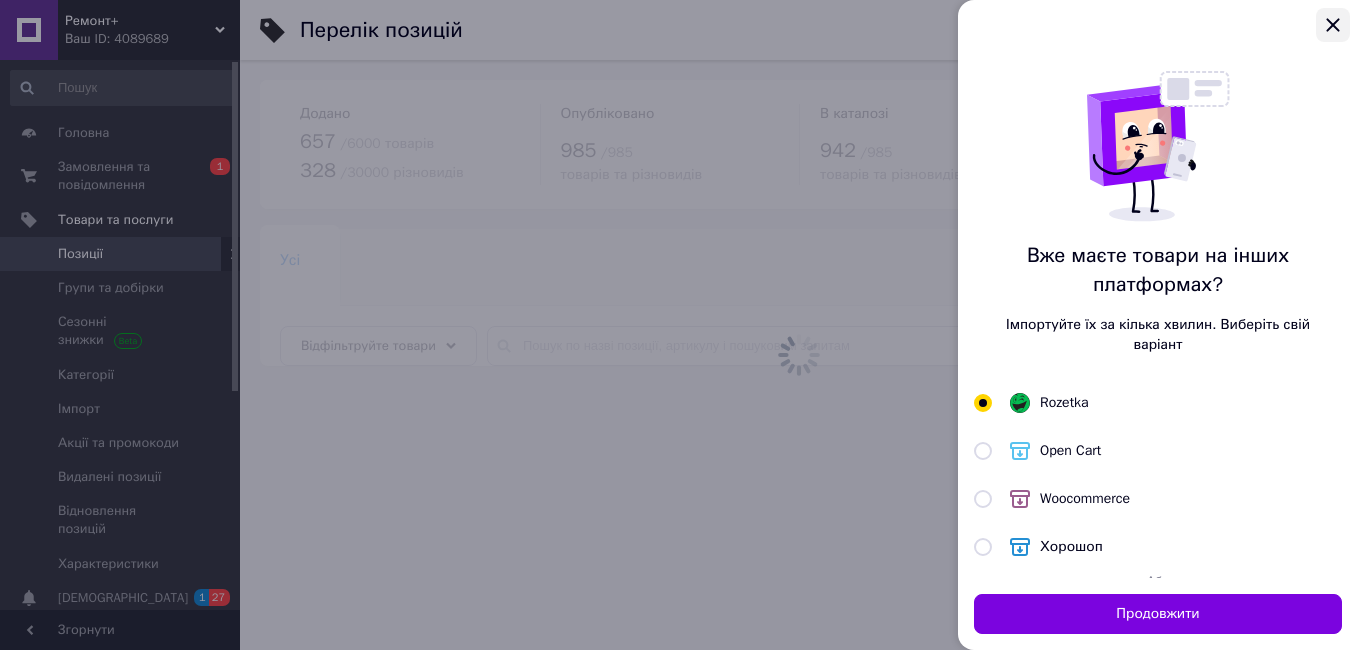 click 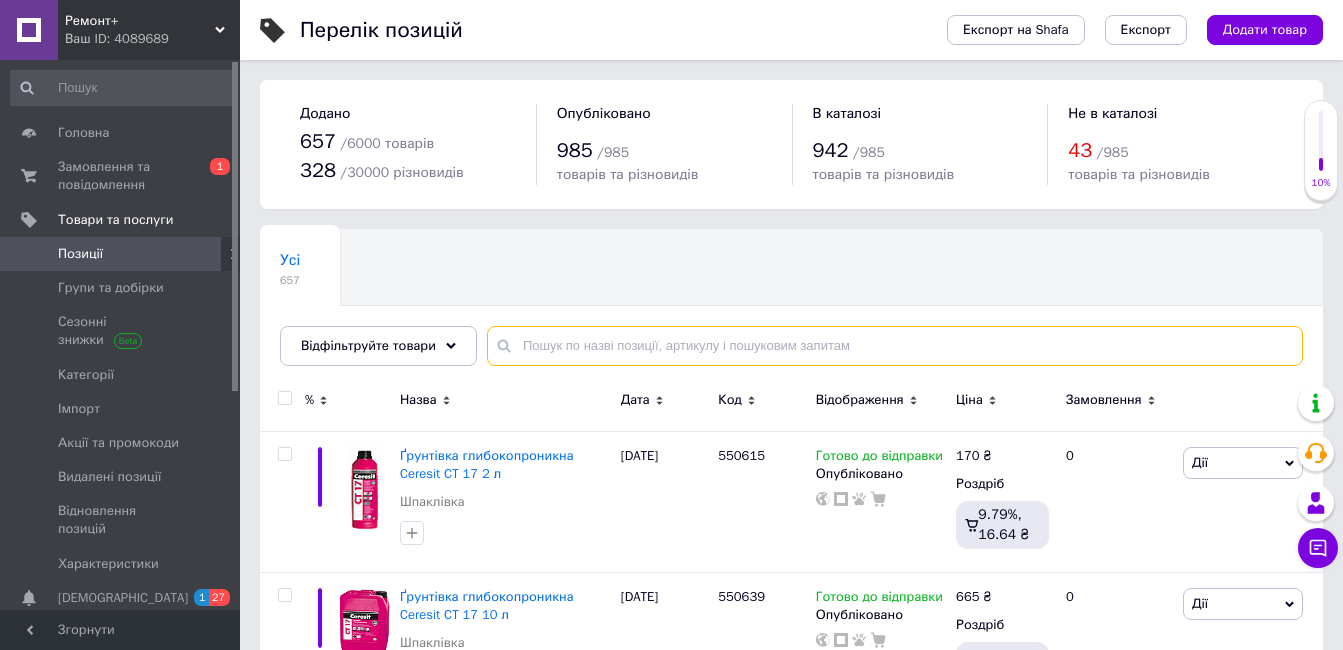 click at bounding box center (895, 346) 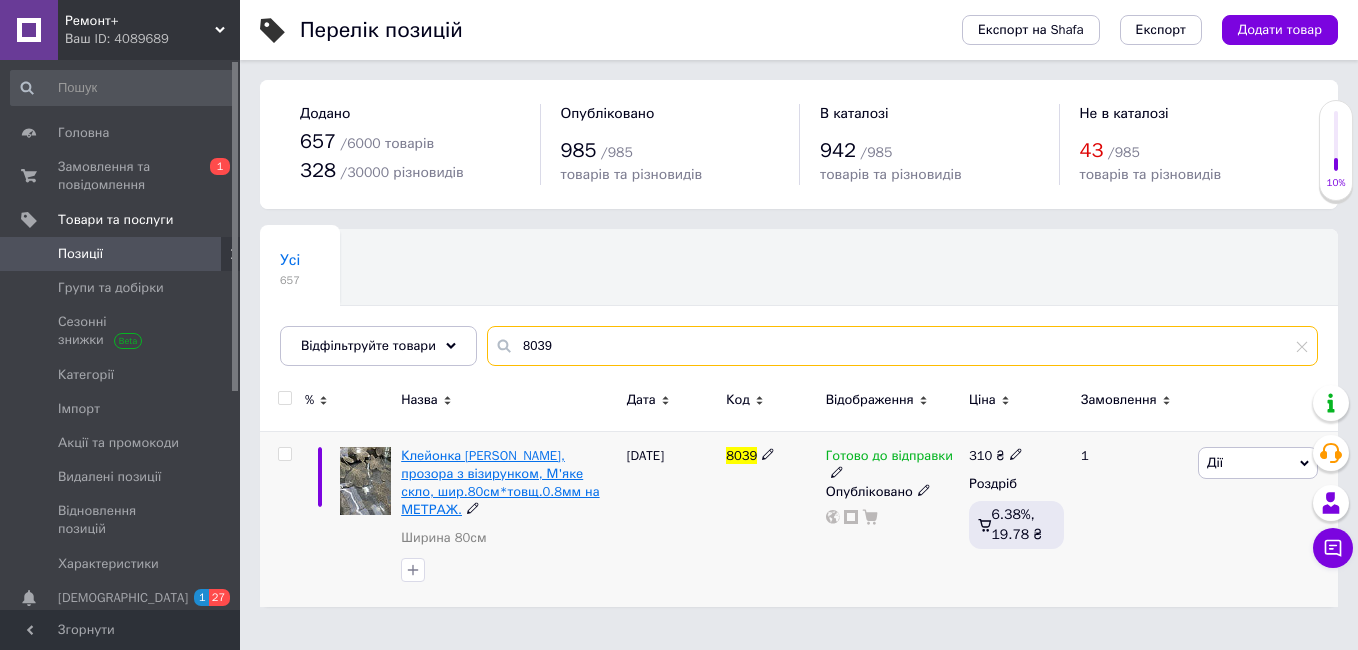 type on "8039" 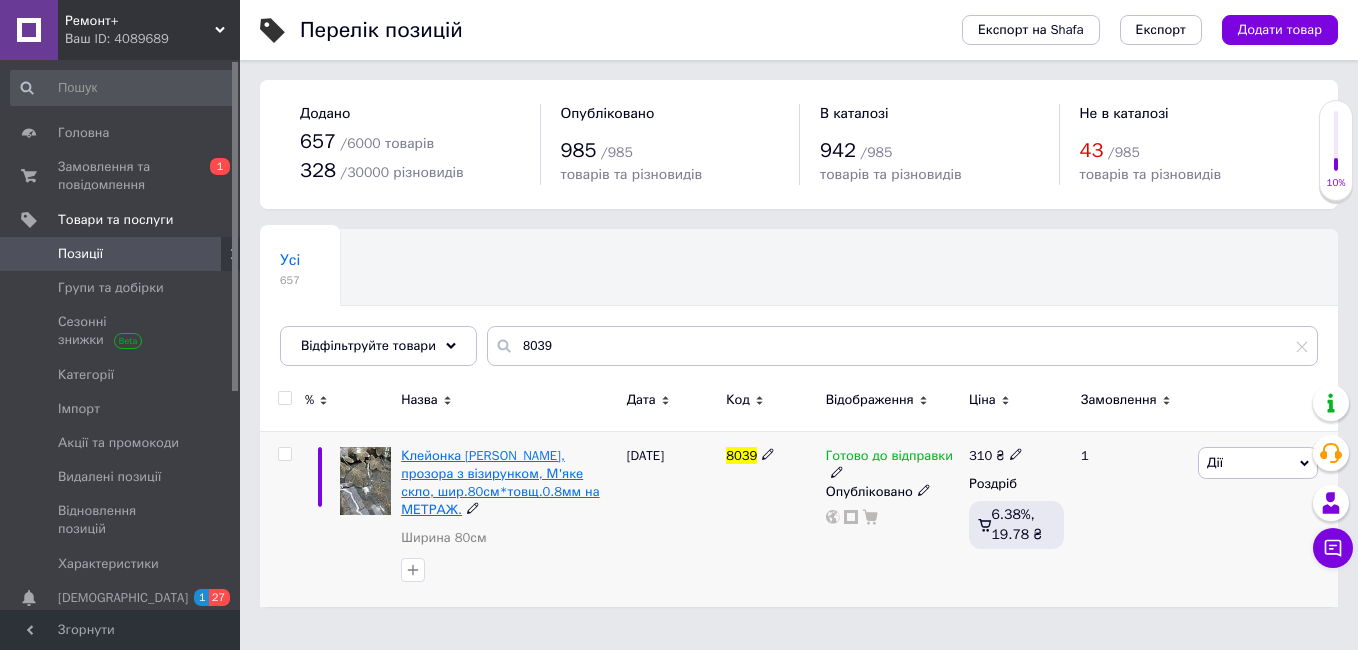 click on "Клейонка силіконова, прозора з візирунком, М'яке скло, шир.80см*товщ.0.8мм на МЕТРАЖ." at bounding box center [500, 483] 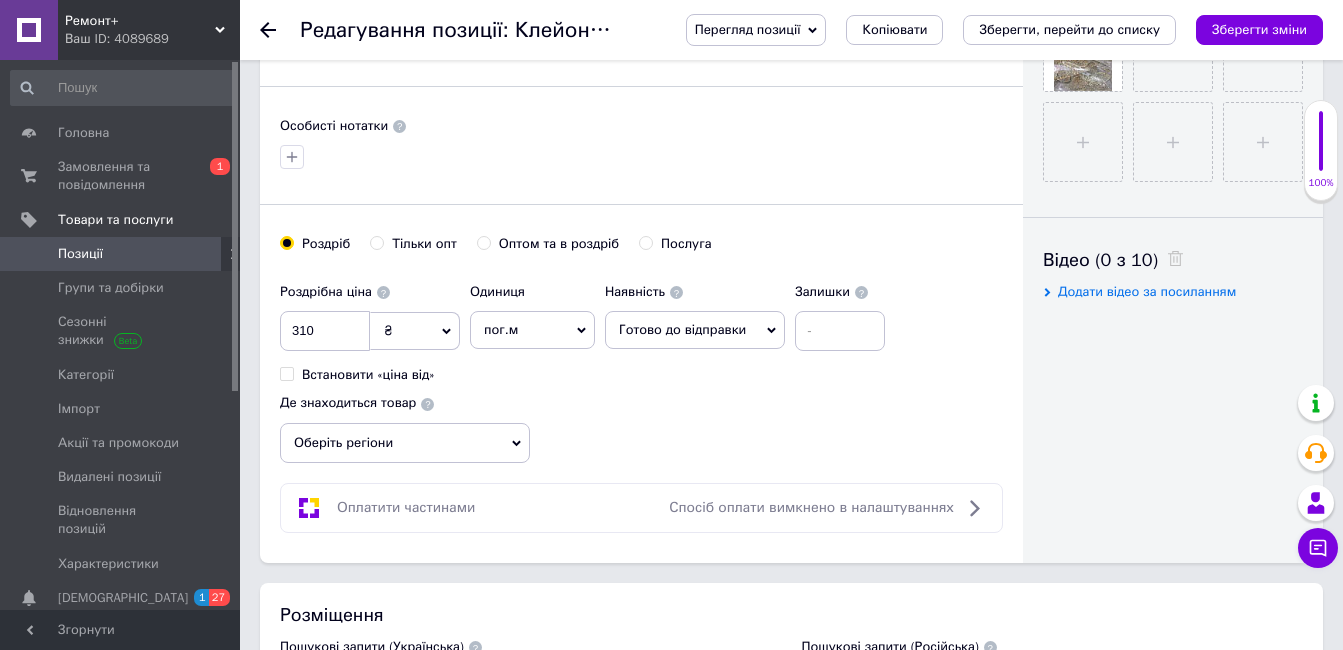scroll, scrollTop: 825, scrollLeft: 0, axis: vertical 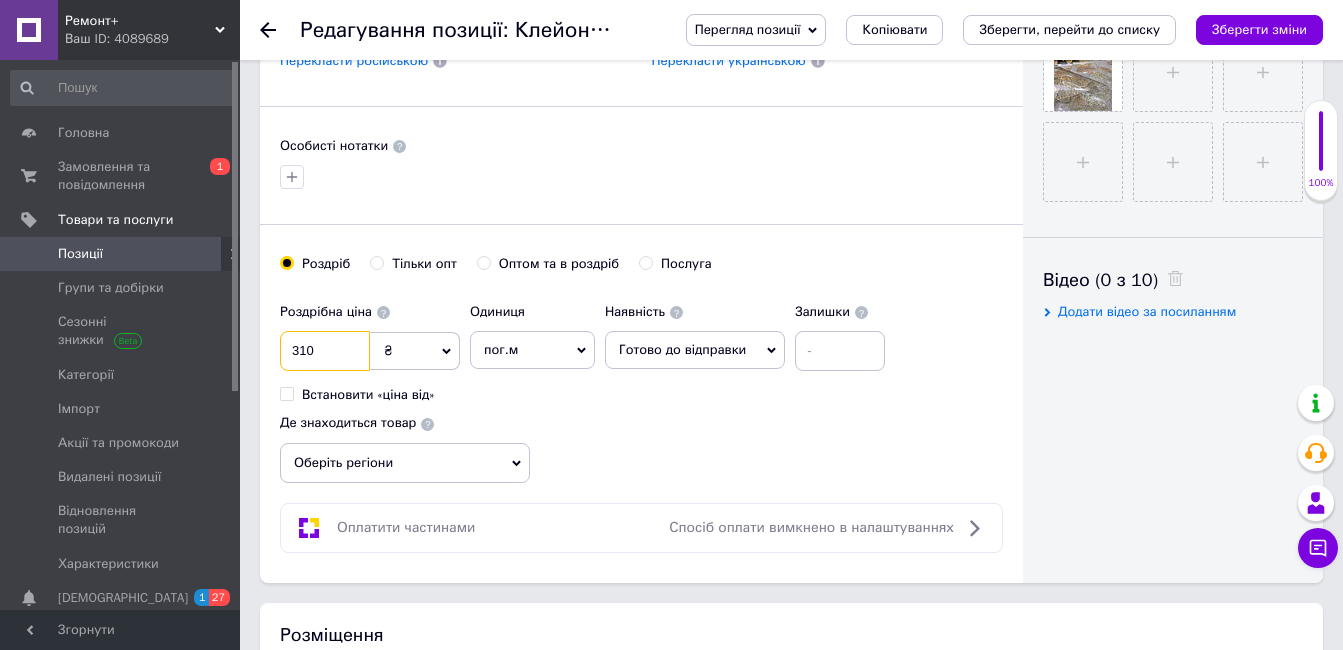 click on "310" at bounding box center [325, 351] 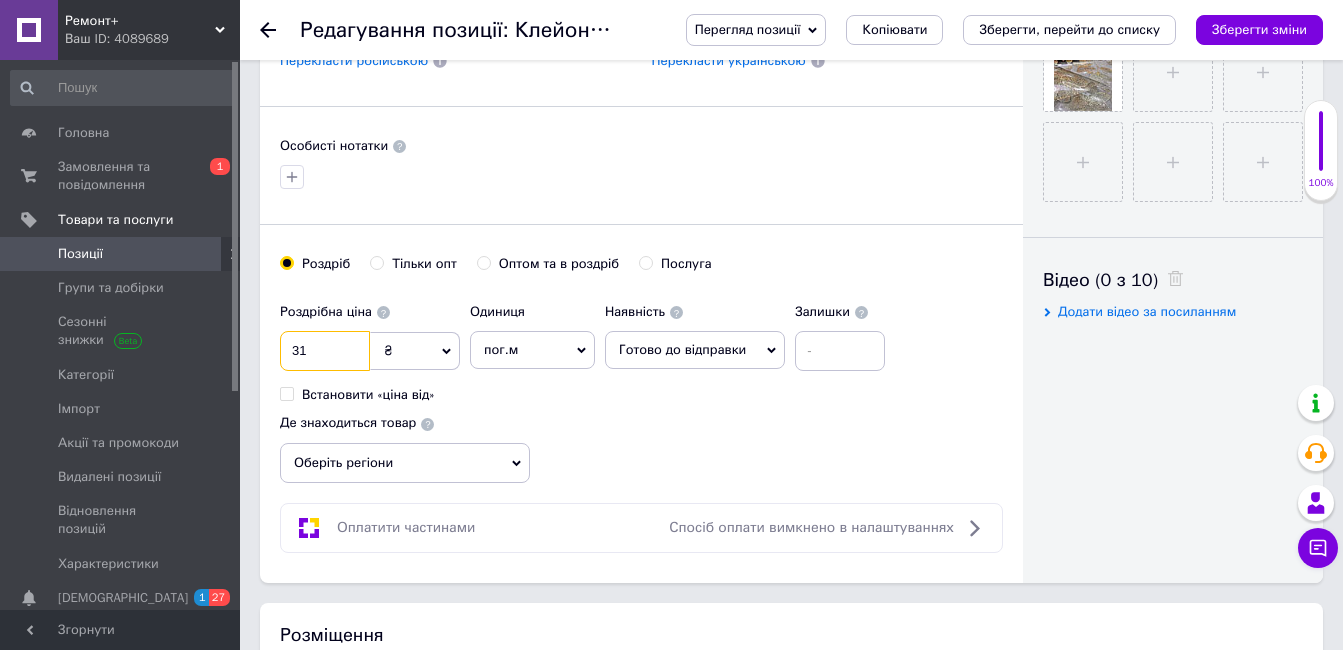 type on "3" 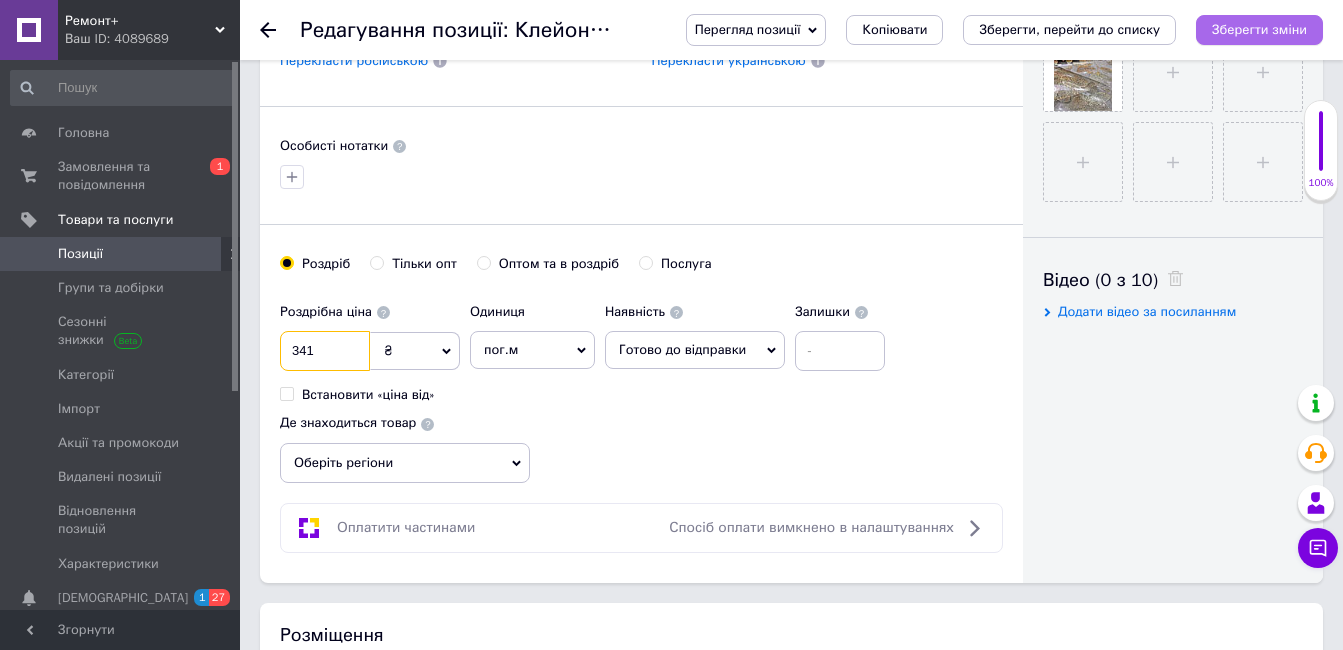 type on "341" 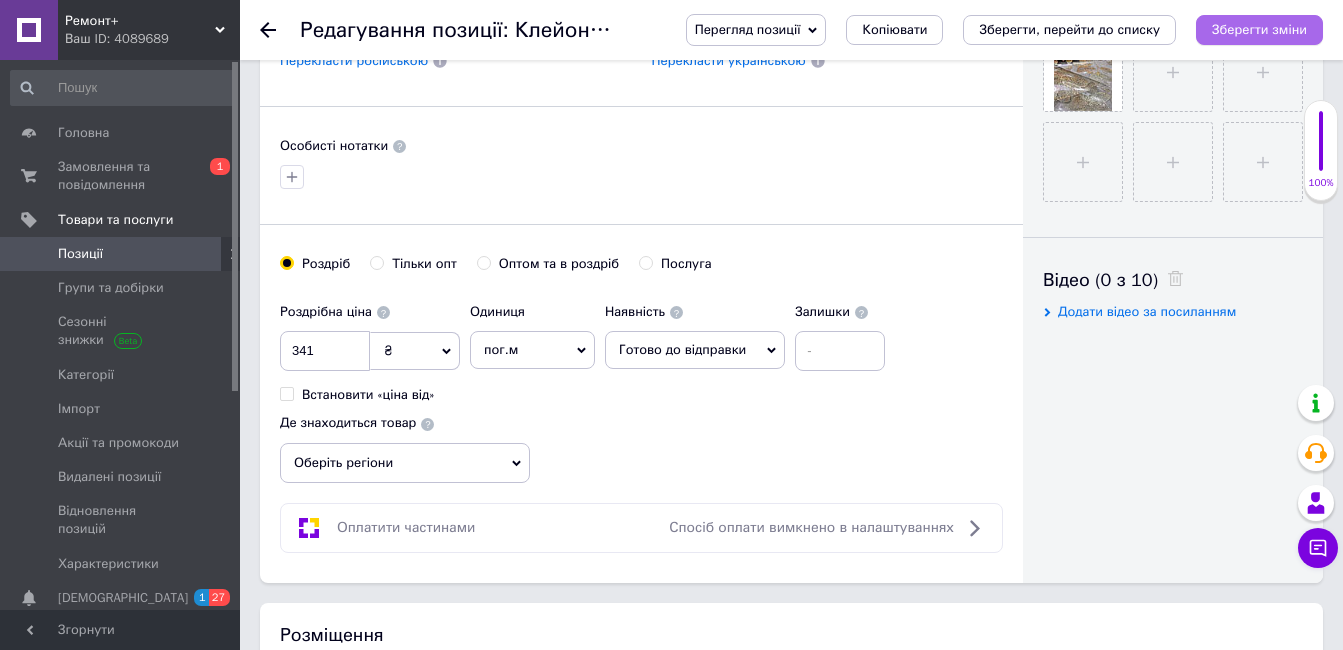 click on "Зберегти зміни" at bounding box center (1259, 29) 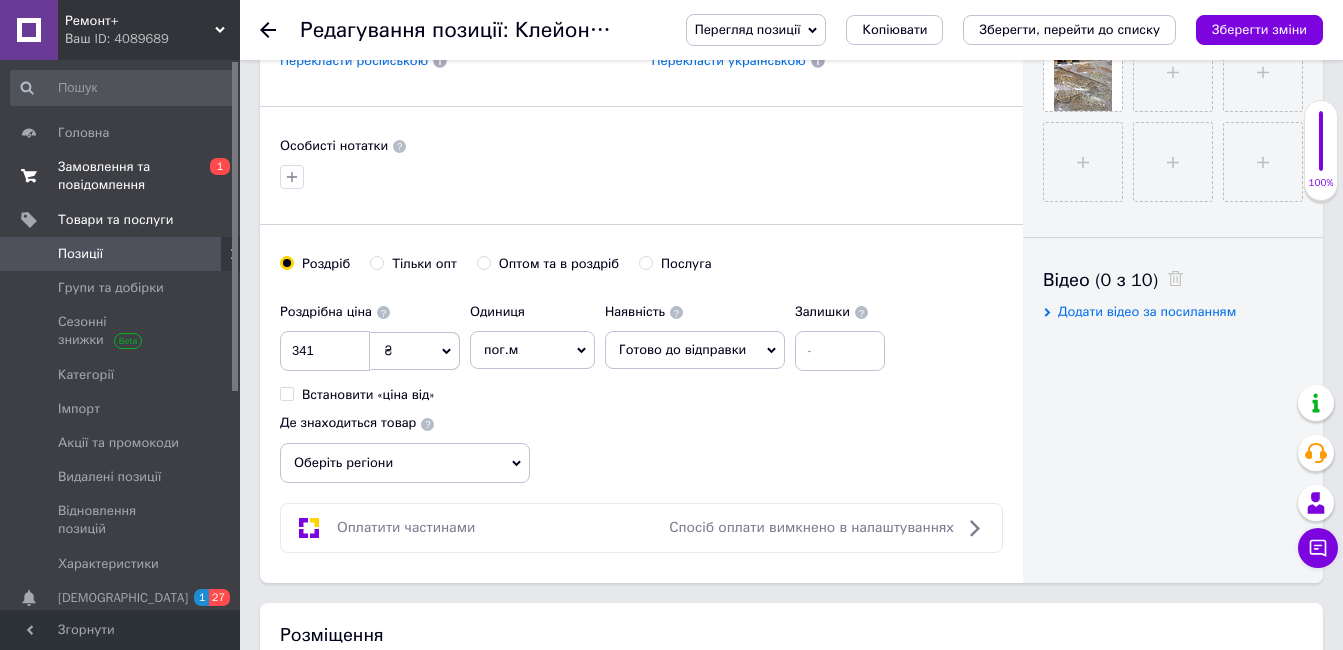 click on "Замовлення та повідомлення" at bounding box center [121, 176] 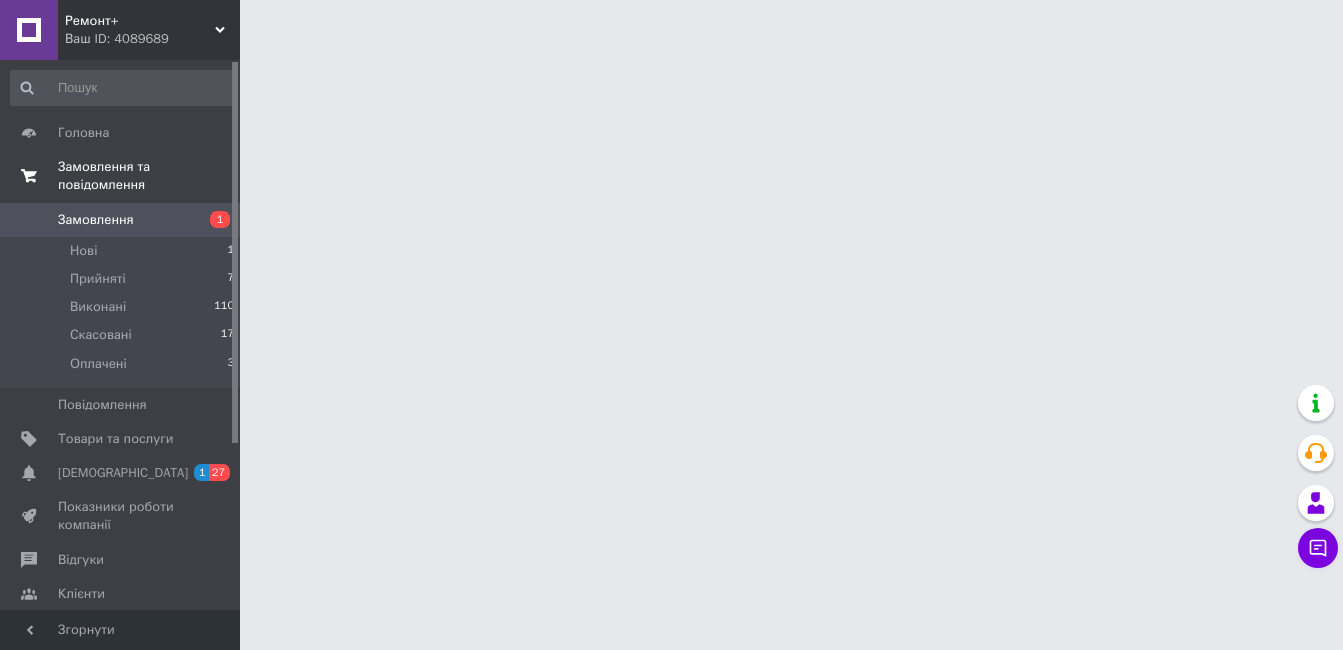 scroll, scrollTop: 0, scrollLeft: 0, axis: both 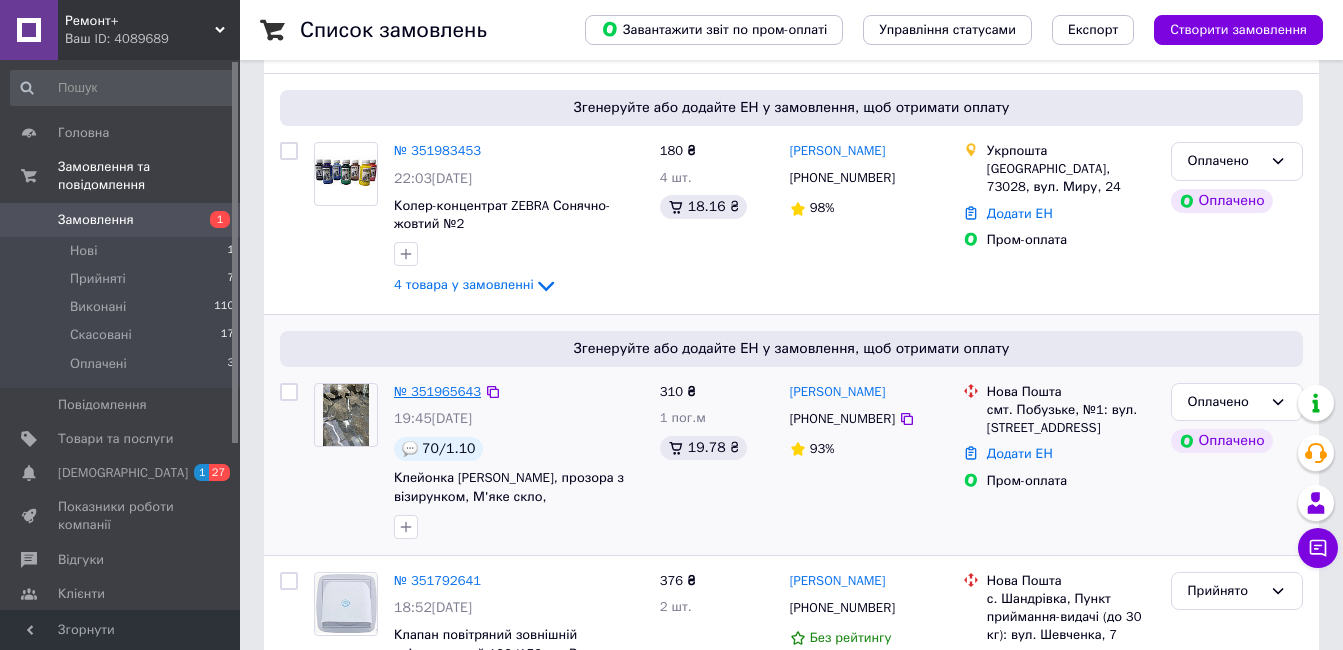 click on "№ 351965643" at bounding box center [437, 391] 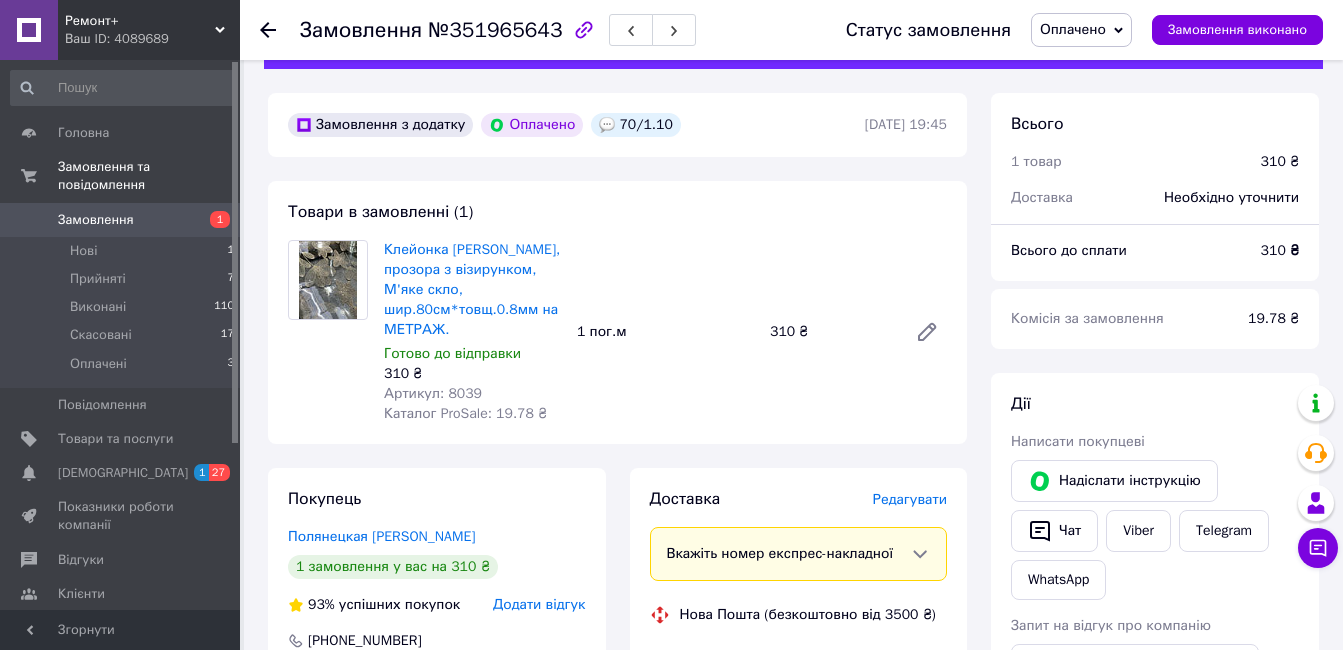scroll, scrollTop: 0, scrollLeft: 0, axis: both 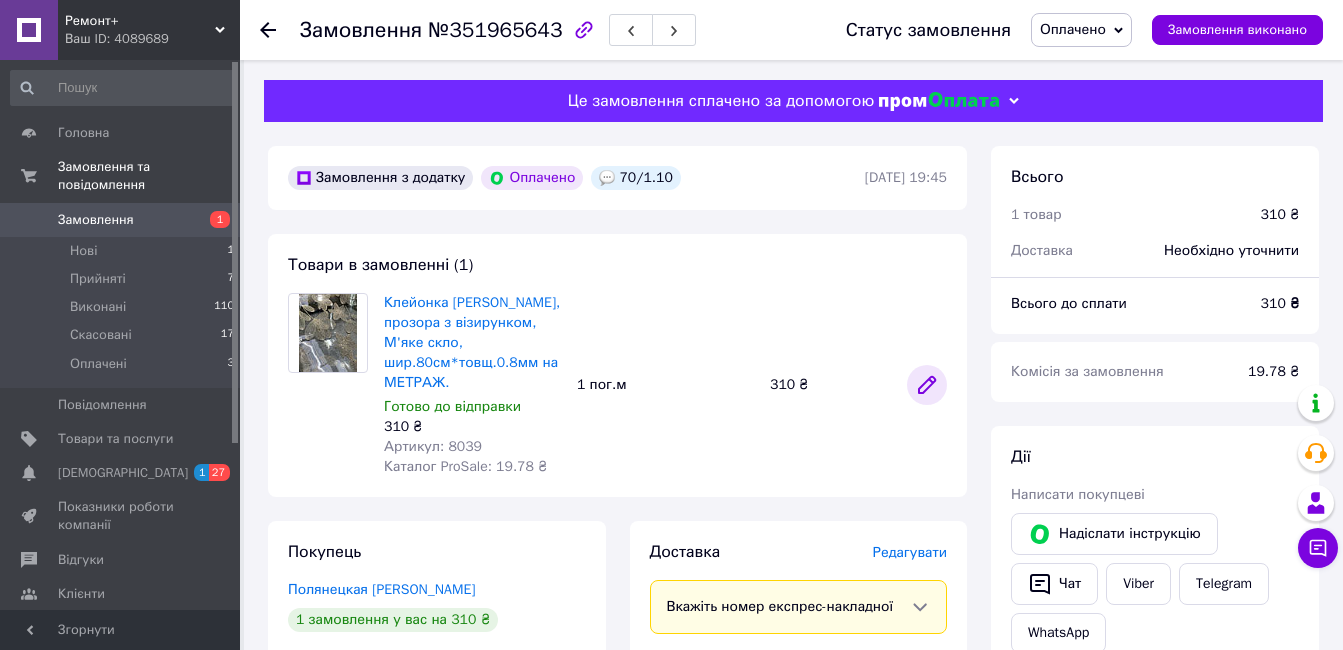 click 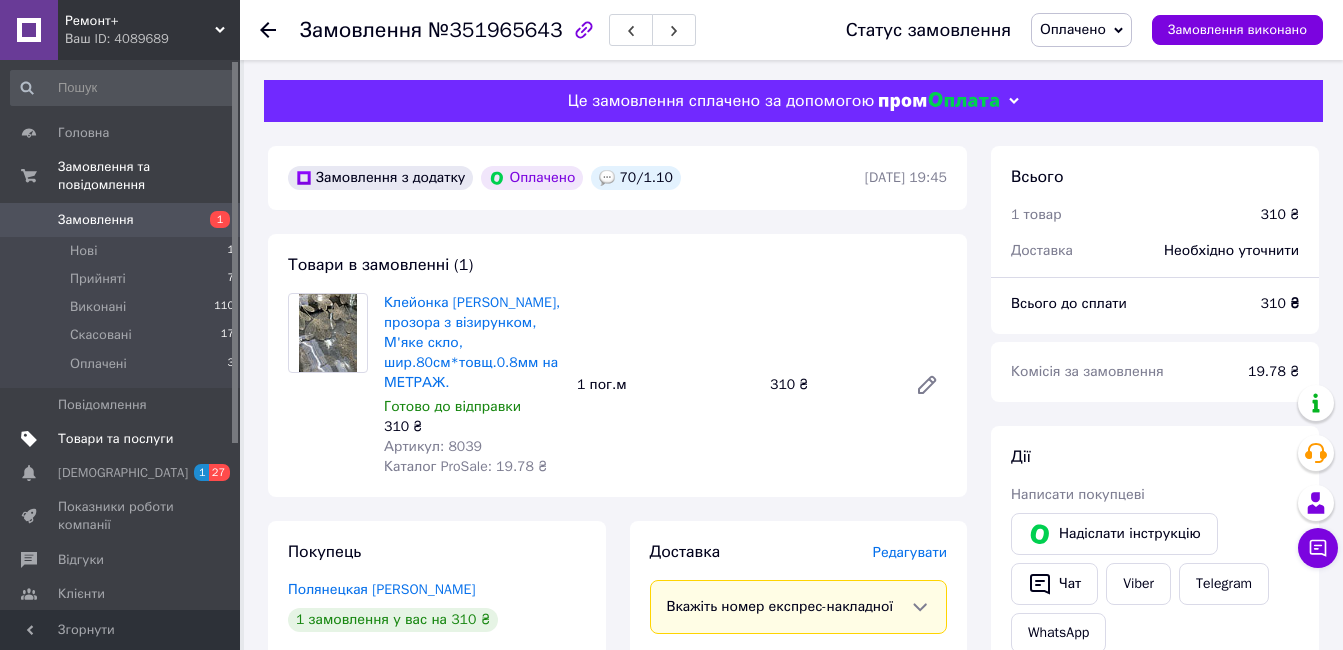 click on "Товари та послуги" at bounding box center [115, 439] 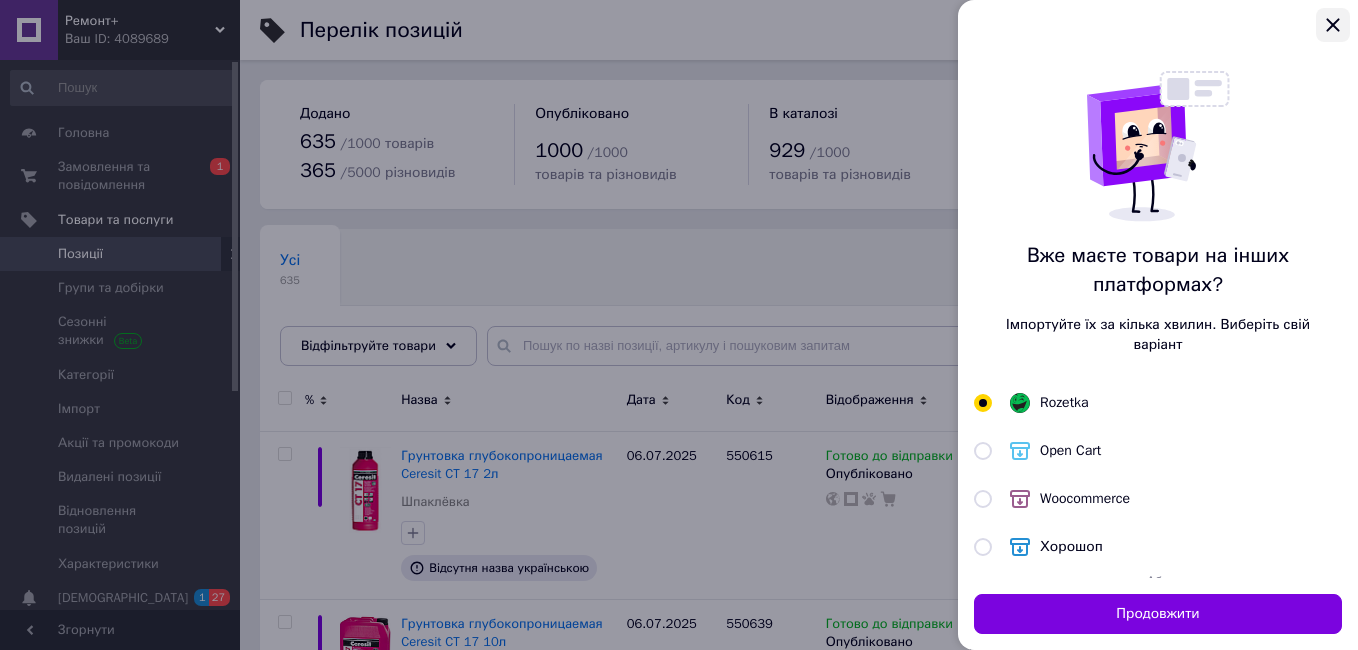 click 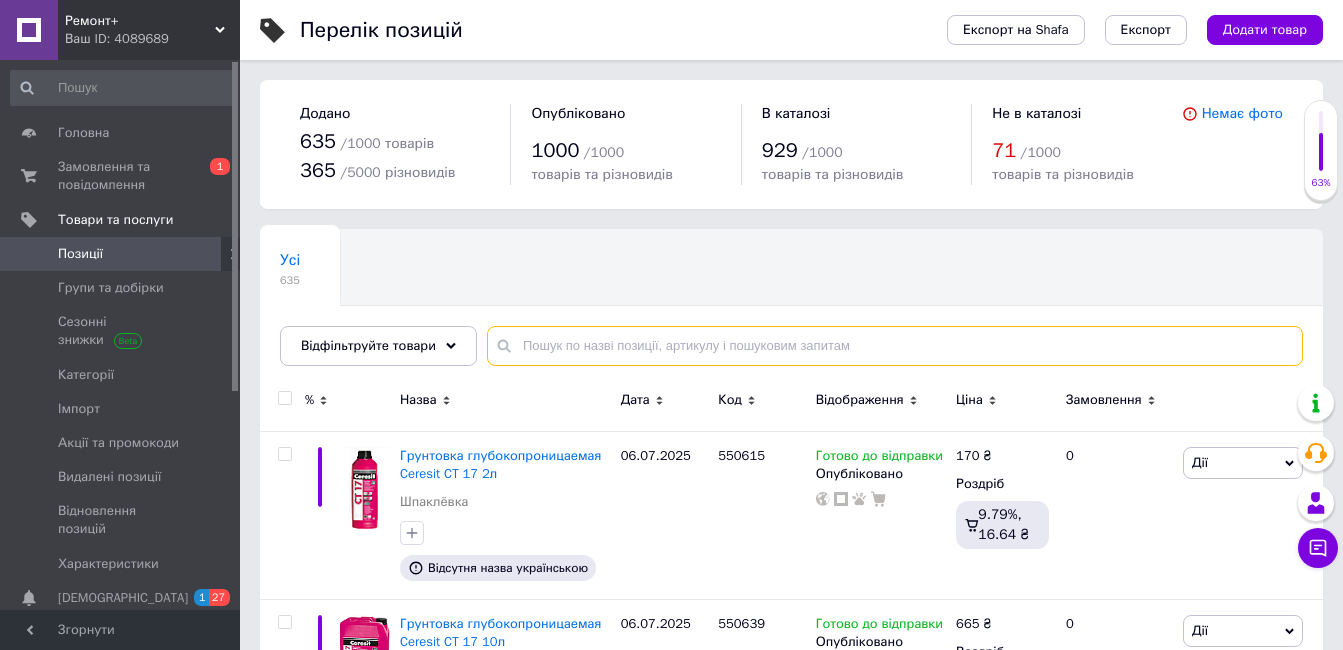 drag, startPoint x: 516, startPoint y: 347, endPoint x: 494, endPoint y: 361, distance: 26.076809 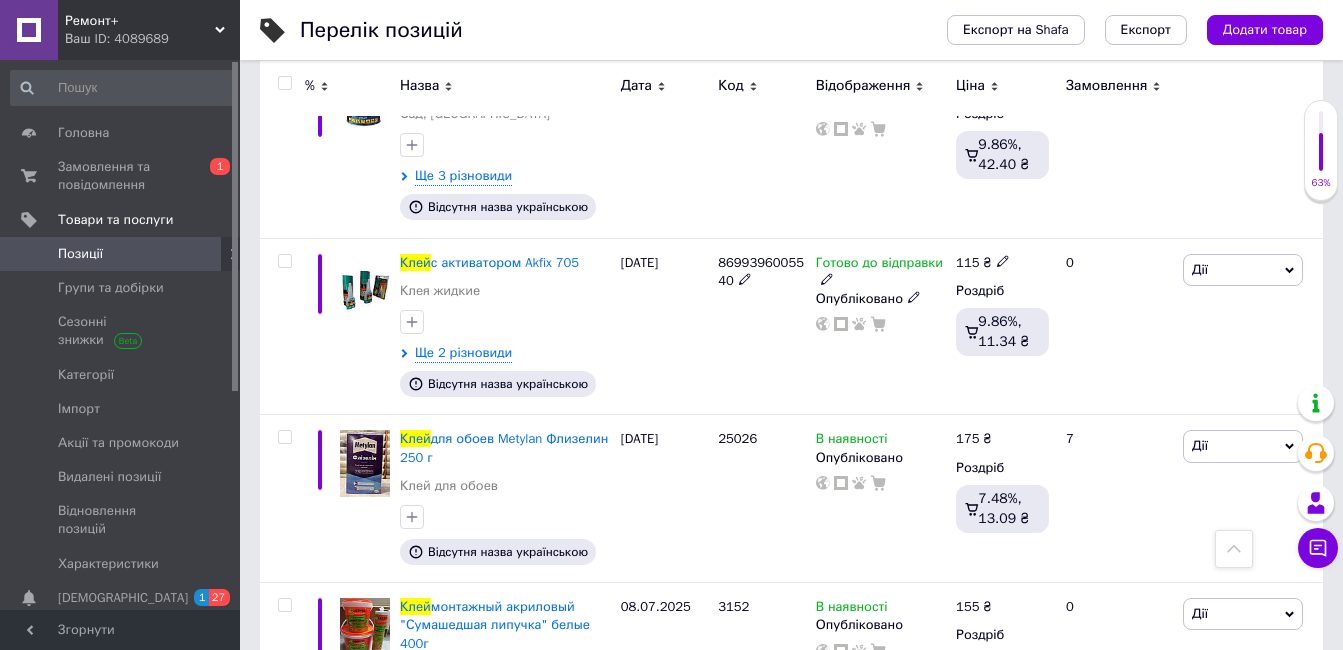 scroll, scrollTop: 600, scrollLeft: 0, axis: vertical 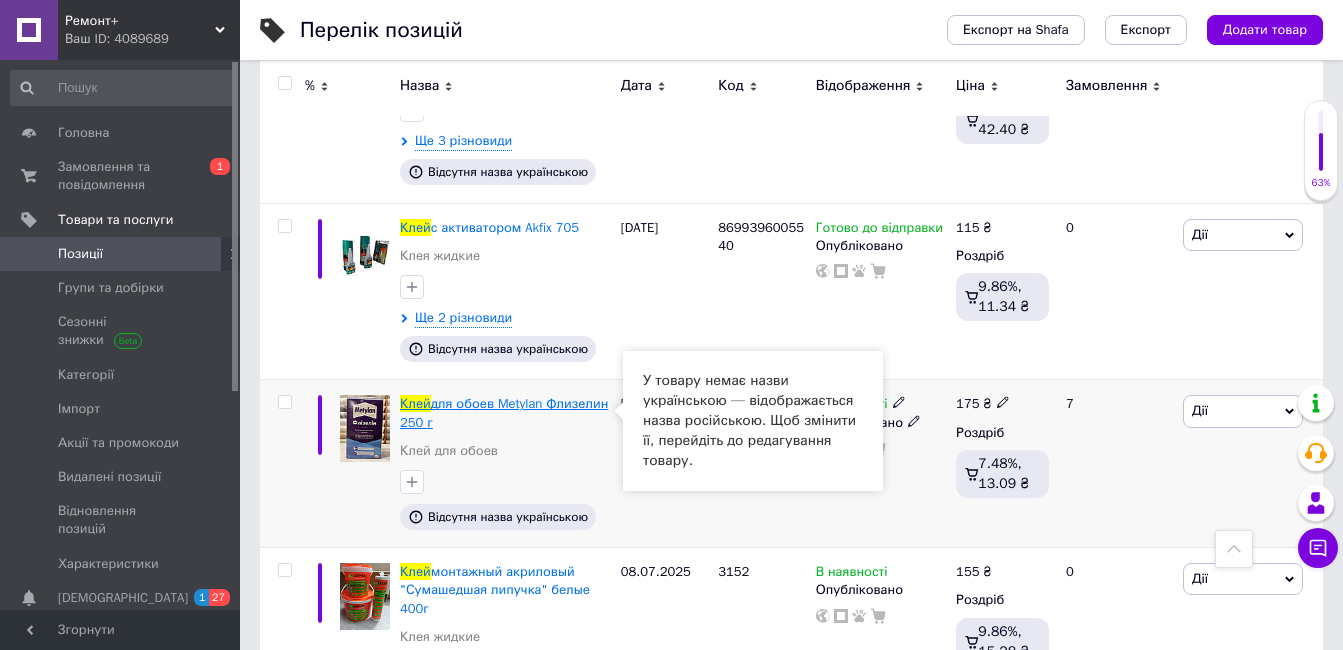 type on "клей" 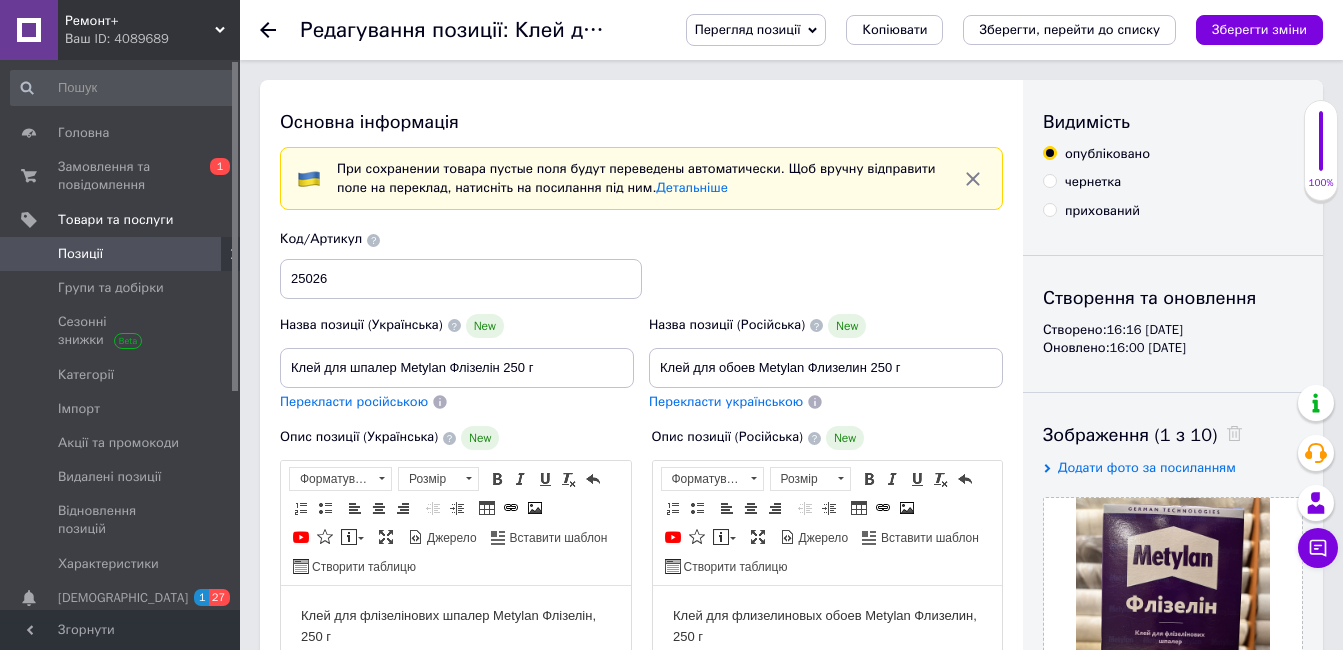 scroll, scrollTop: 0, scrollLeft: 0, axis: both 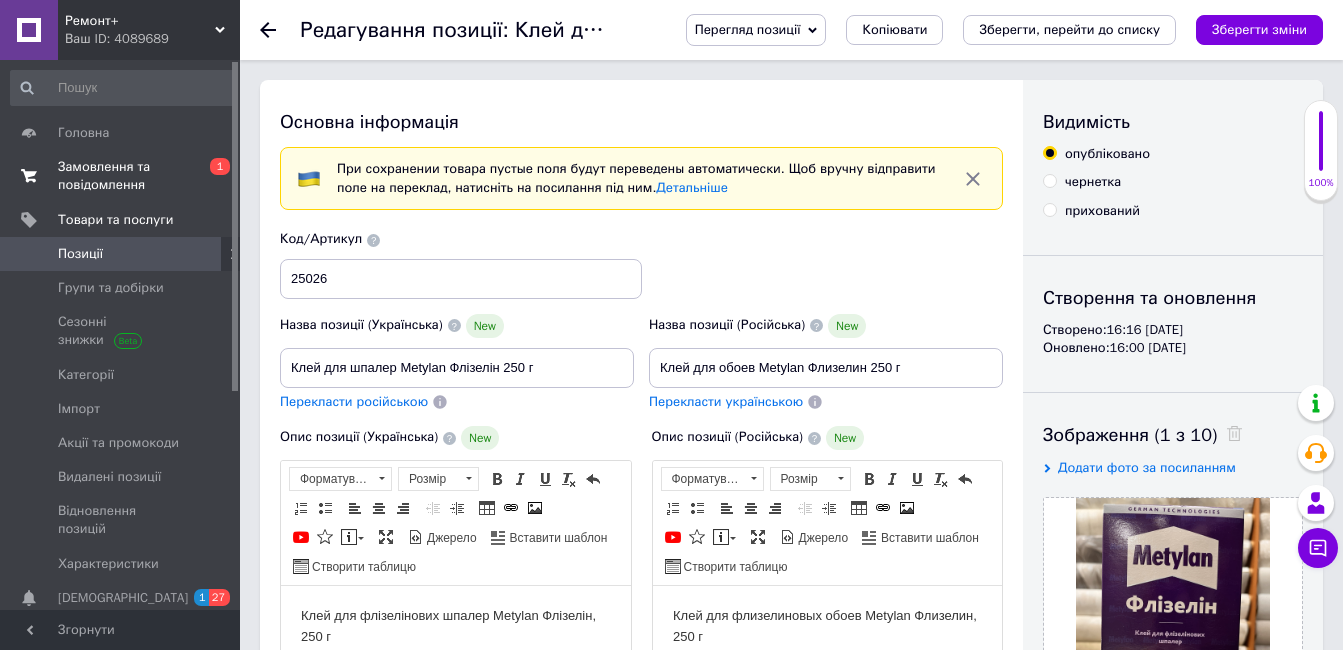 click on "Замовлення та повідомлення" at bounding box center (121, 176) 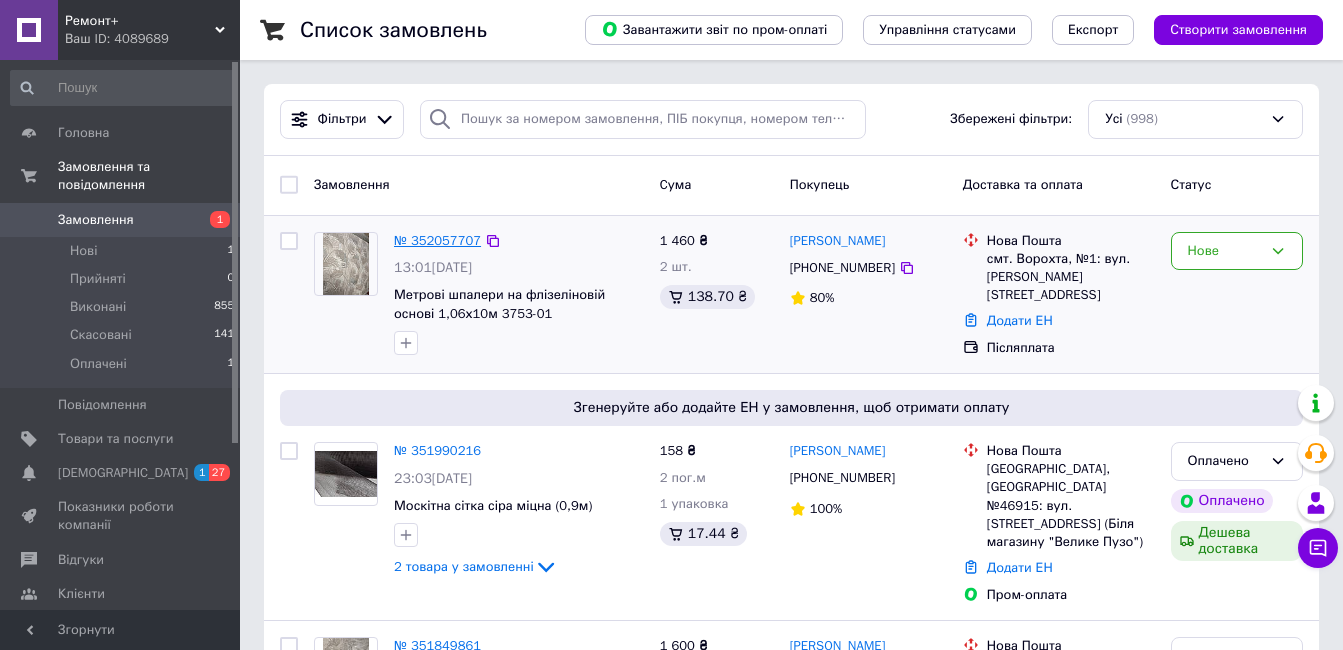 click on "№ 352057707" at bounding box center [437, 240] 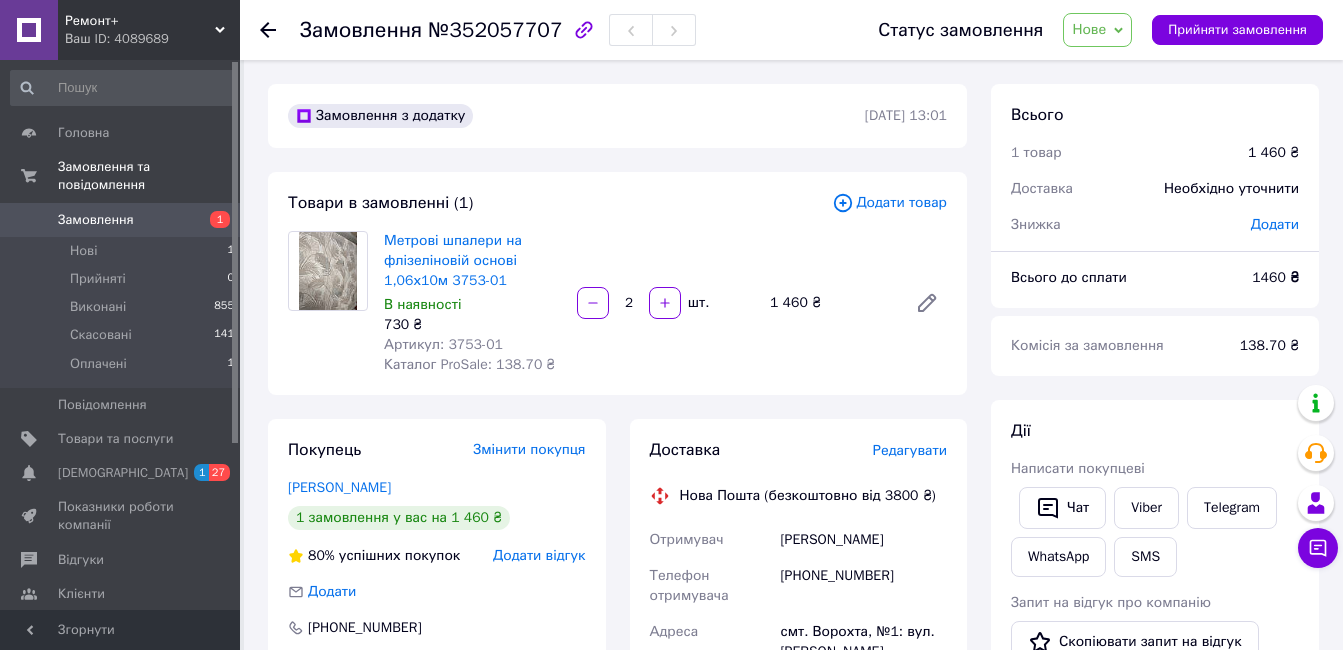 click on "Додати товар" at bounding box center [889, 203] 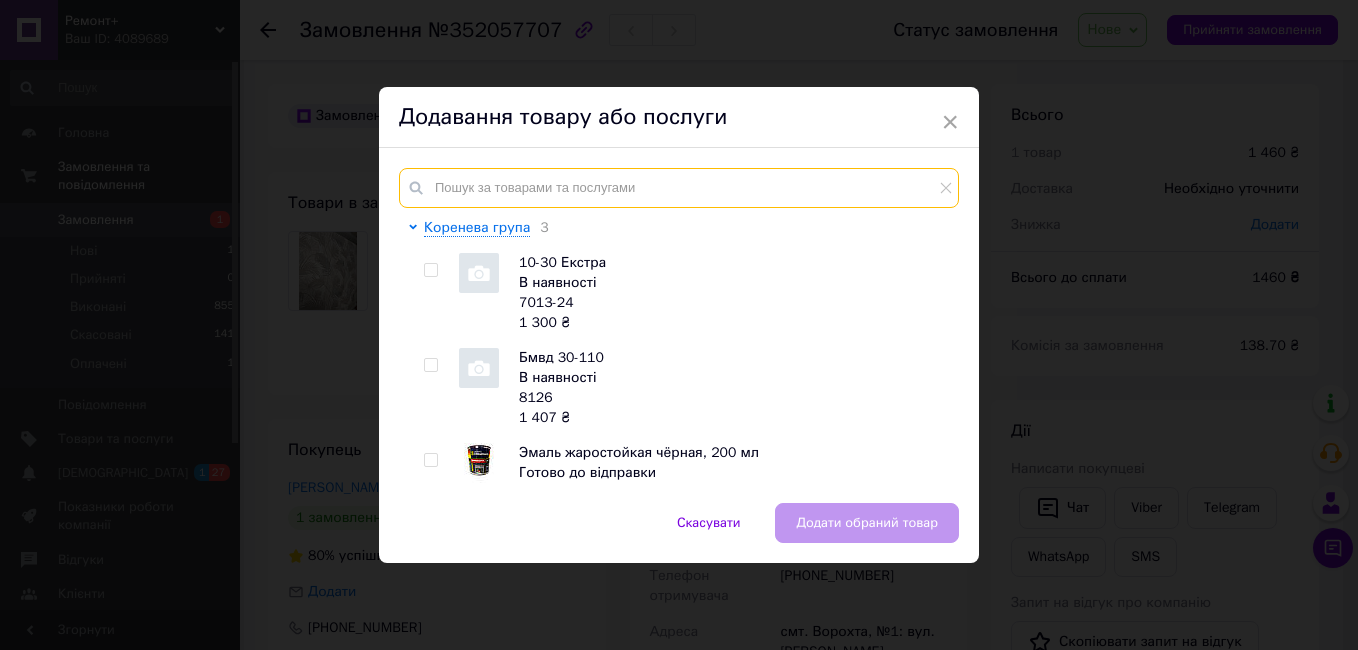 click at bounding box center (679, 188) 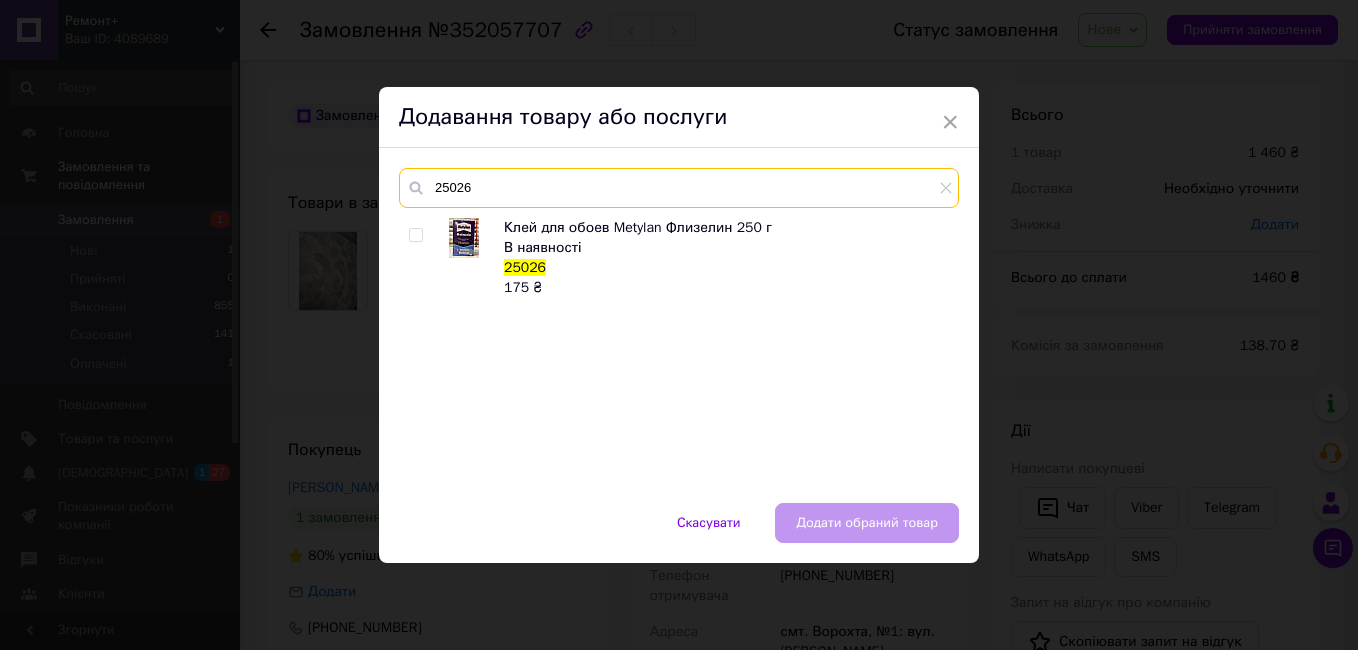 type on "25026" 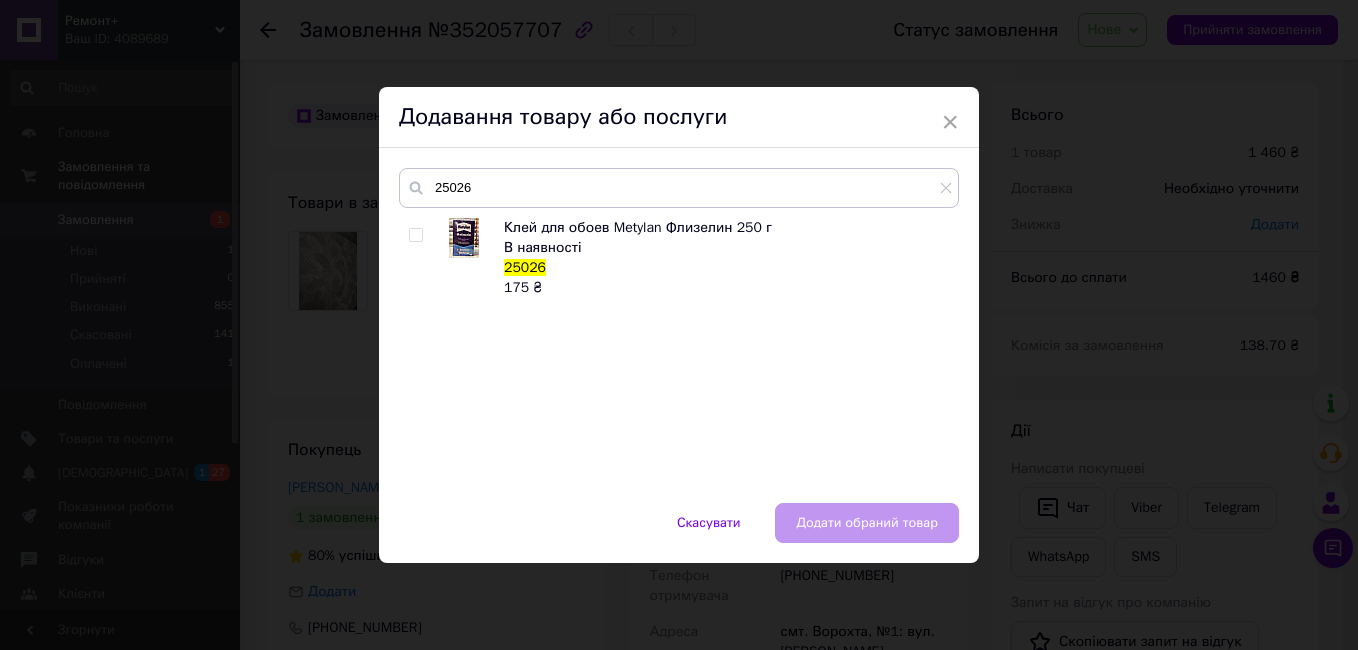 click at bounding box center (416, 235) 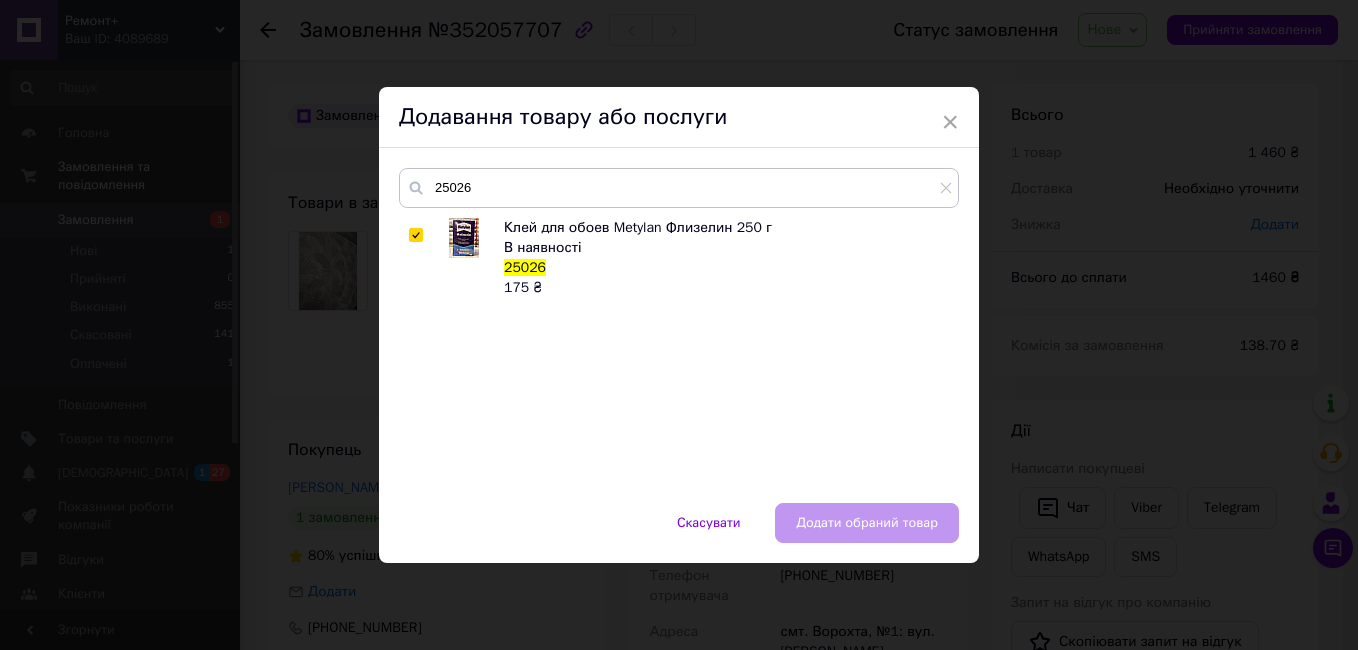 checkbox on "true" 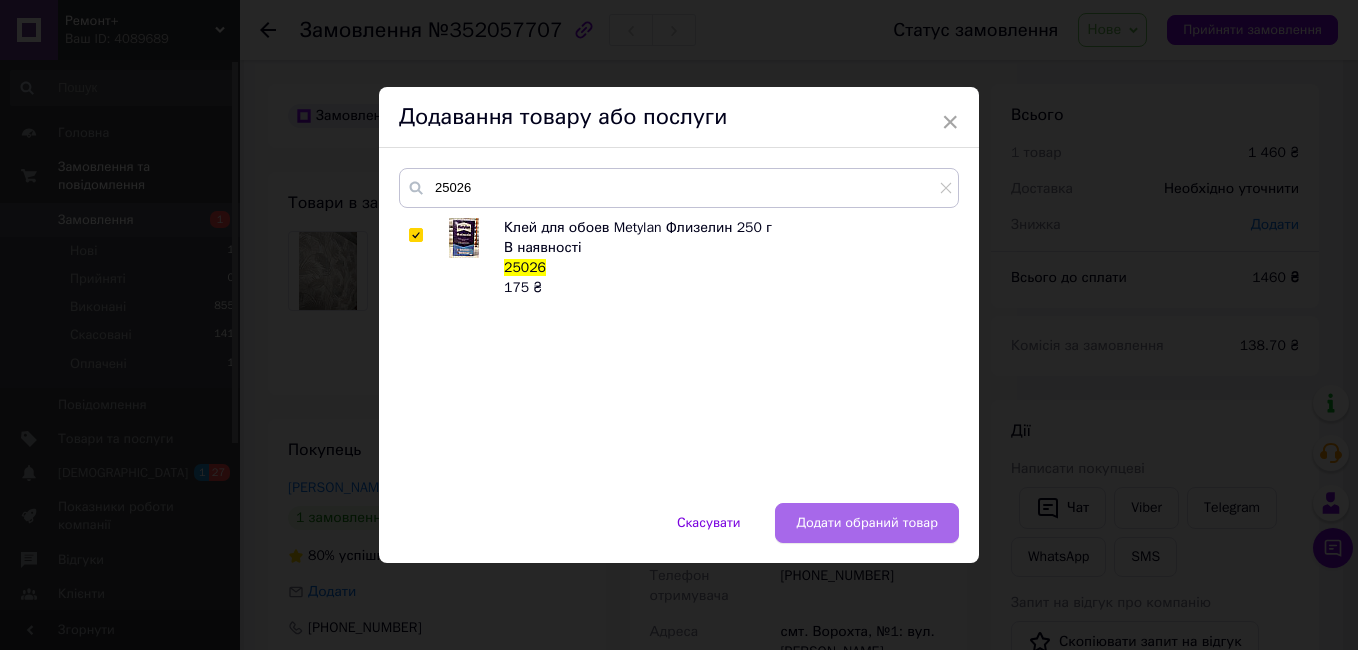 click on "Додати обраний товар" at bounding box center (867, 523) 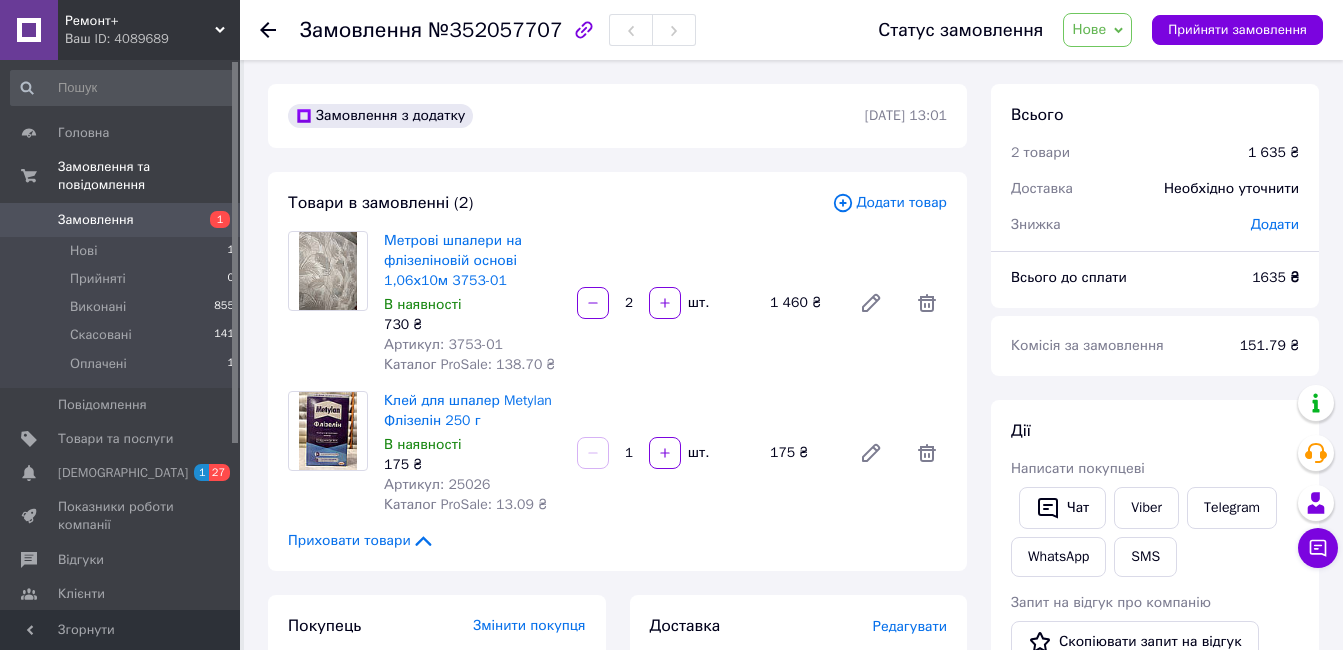 click on "Нове" at bounding box center [1089, 29] 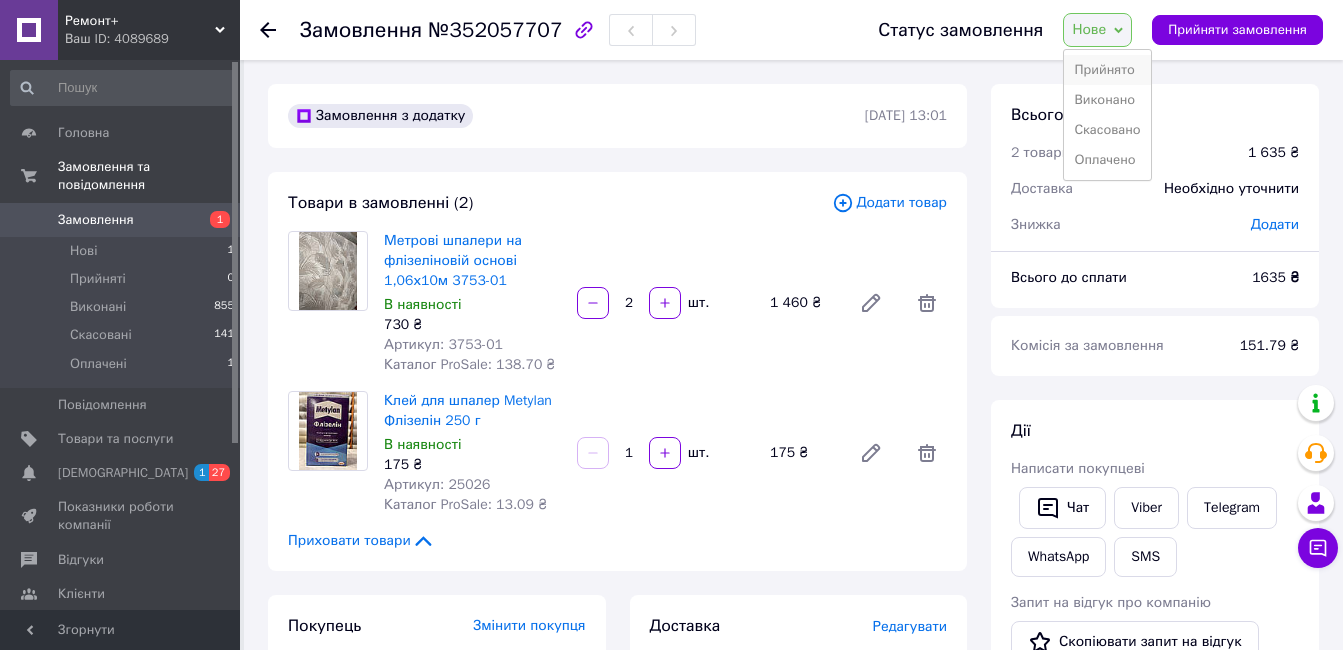 click on "Прийнято" at bounding box center (1107, 70) 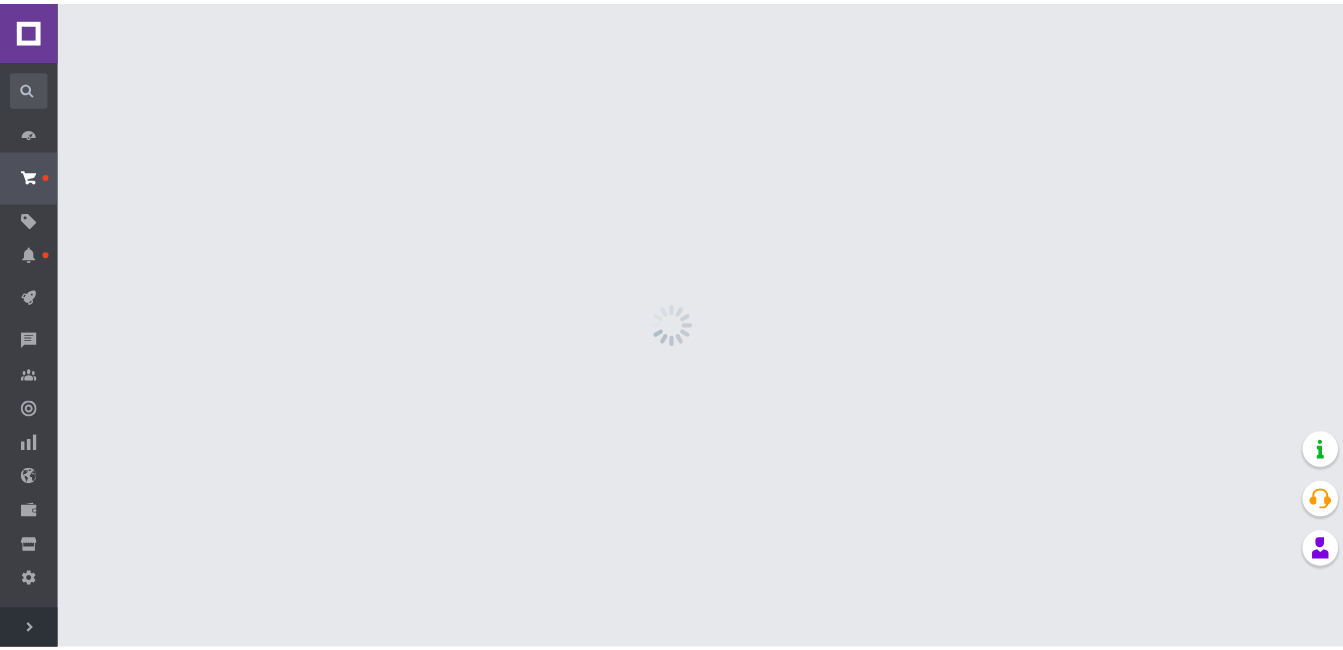 scroll, scrollTop: 0, scrollLeft: 0, axis: both 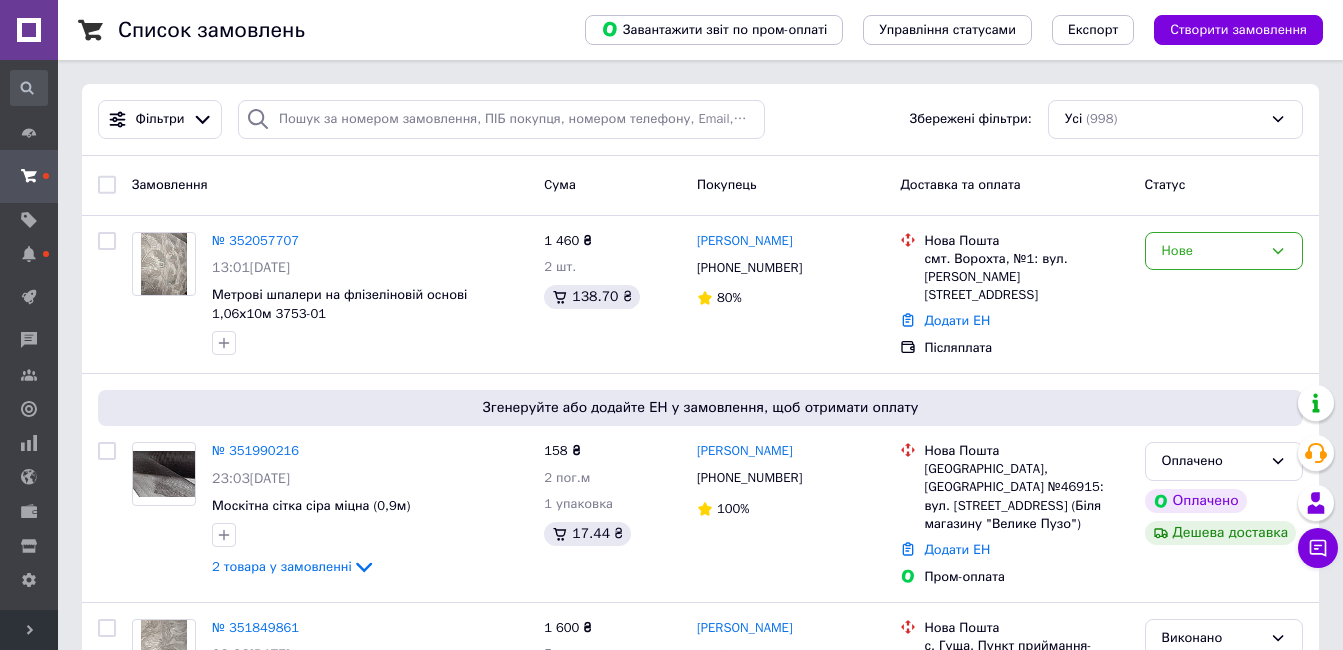 click on "№ 352057707" at bounding box center (255, 240) 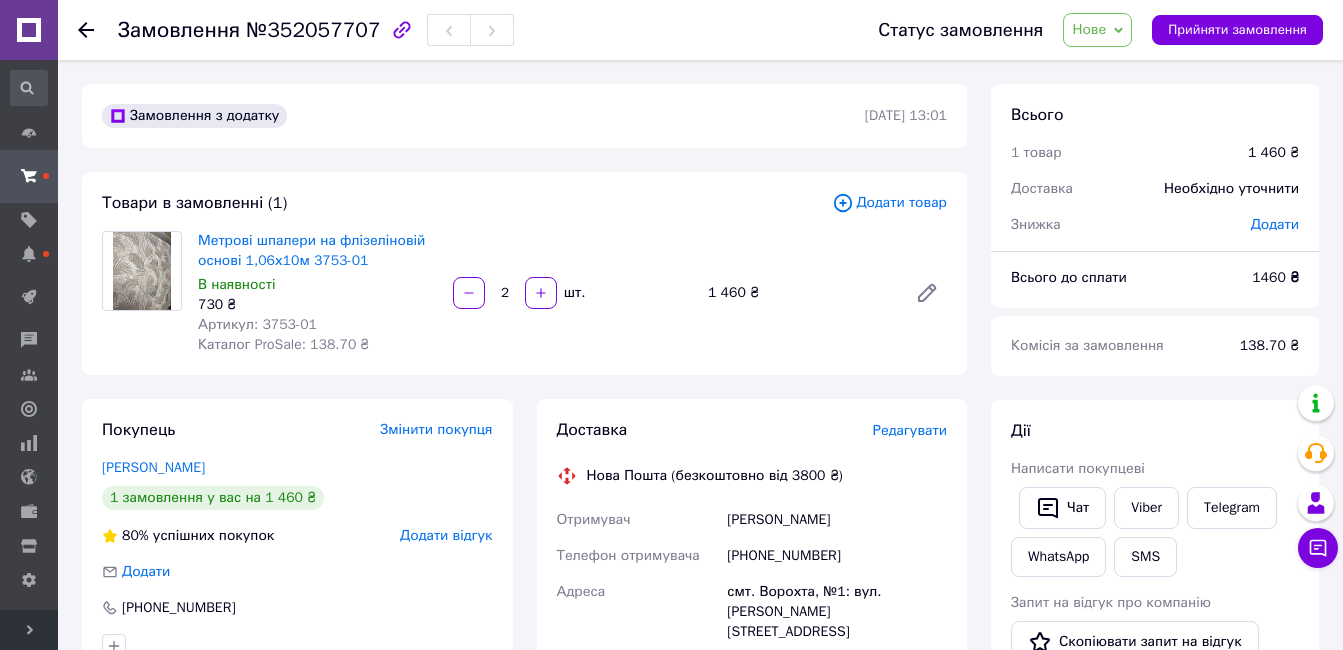 click on "Додати товар" at bounding box center (889, 203) 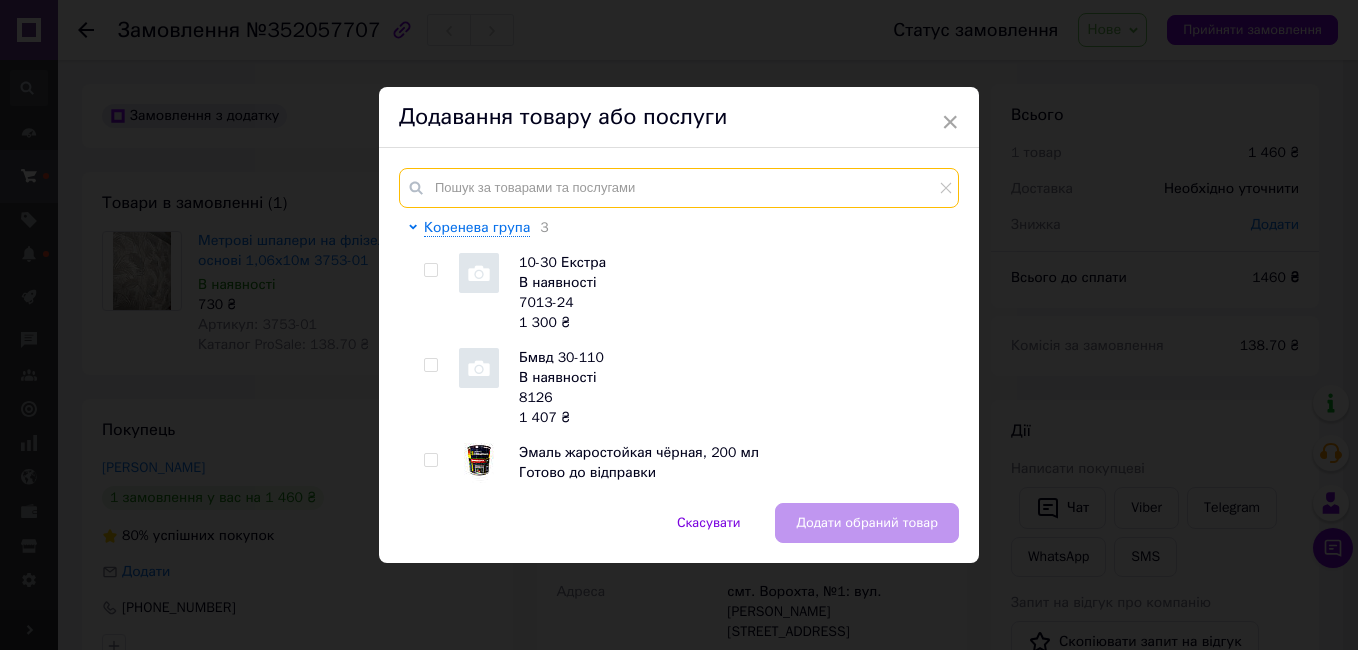 click at bounding box center (679, 188) 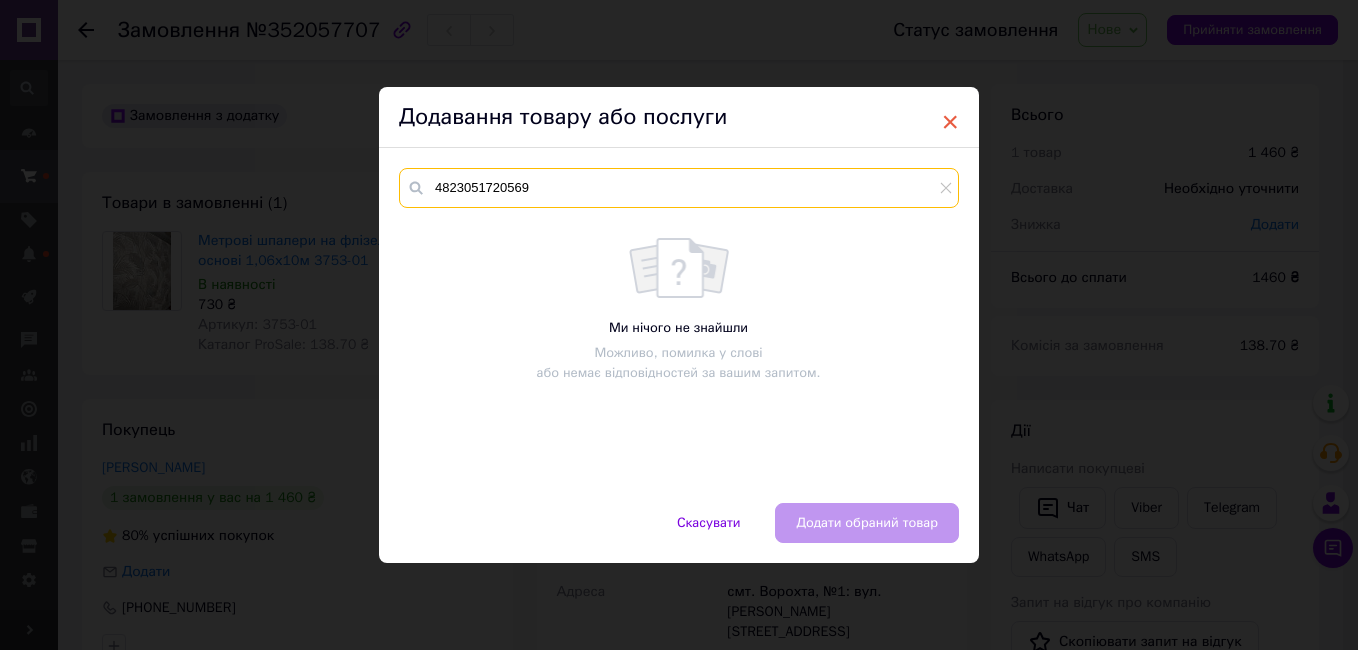 type on "4823051720569" 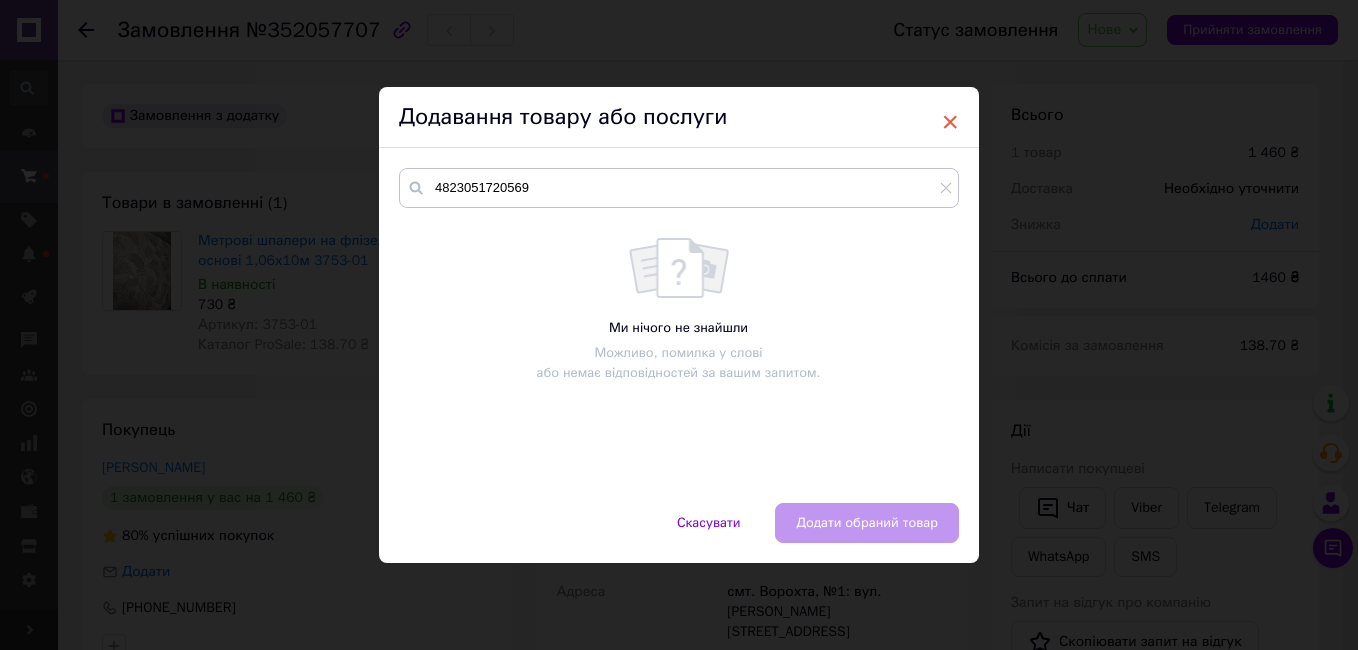 click on "×" at bounding box center [950, 122] 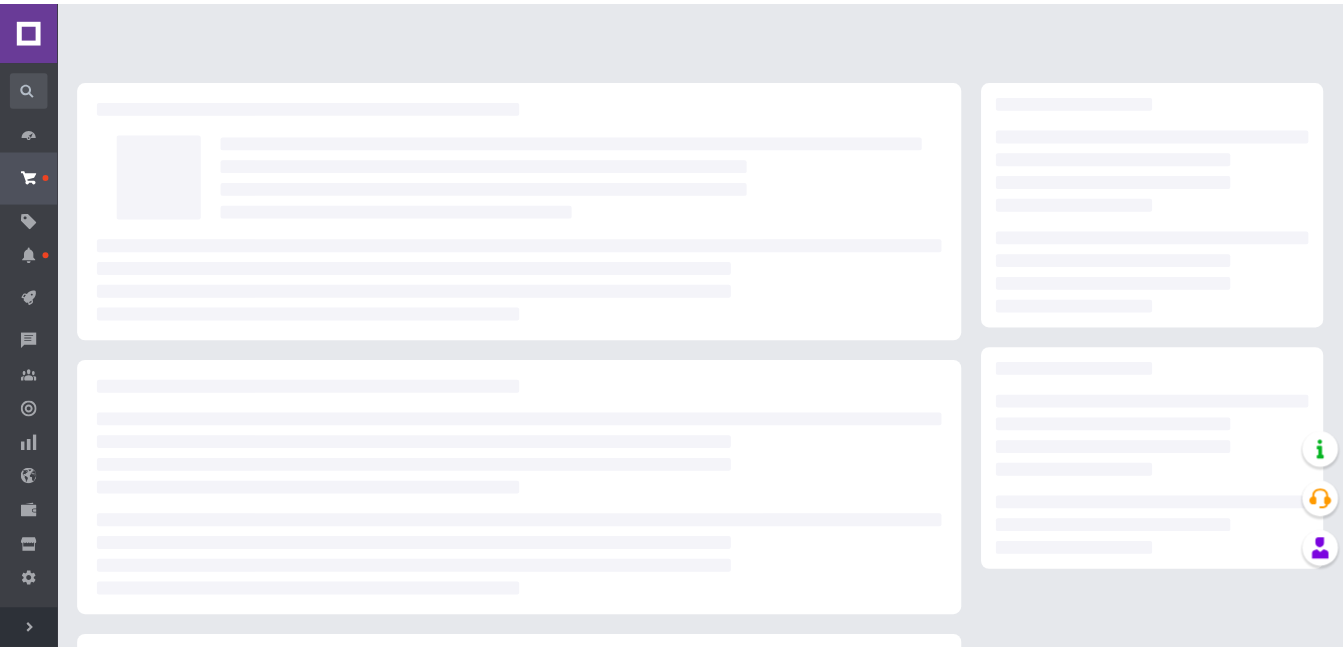 scroll, scrollTop: 0, scrollLeft: 0, axis: both 